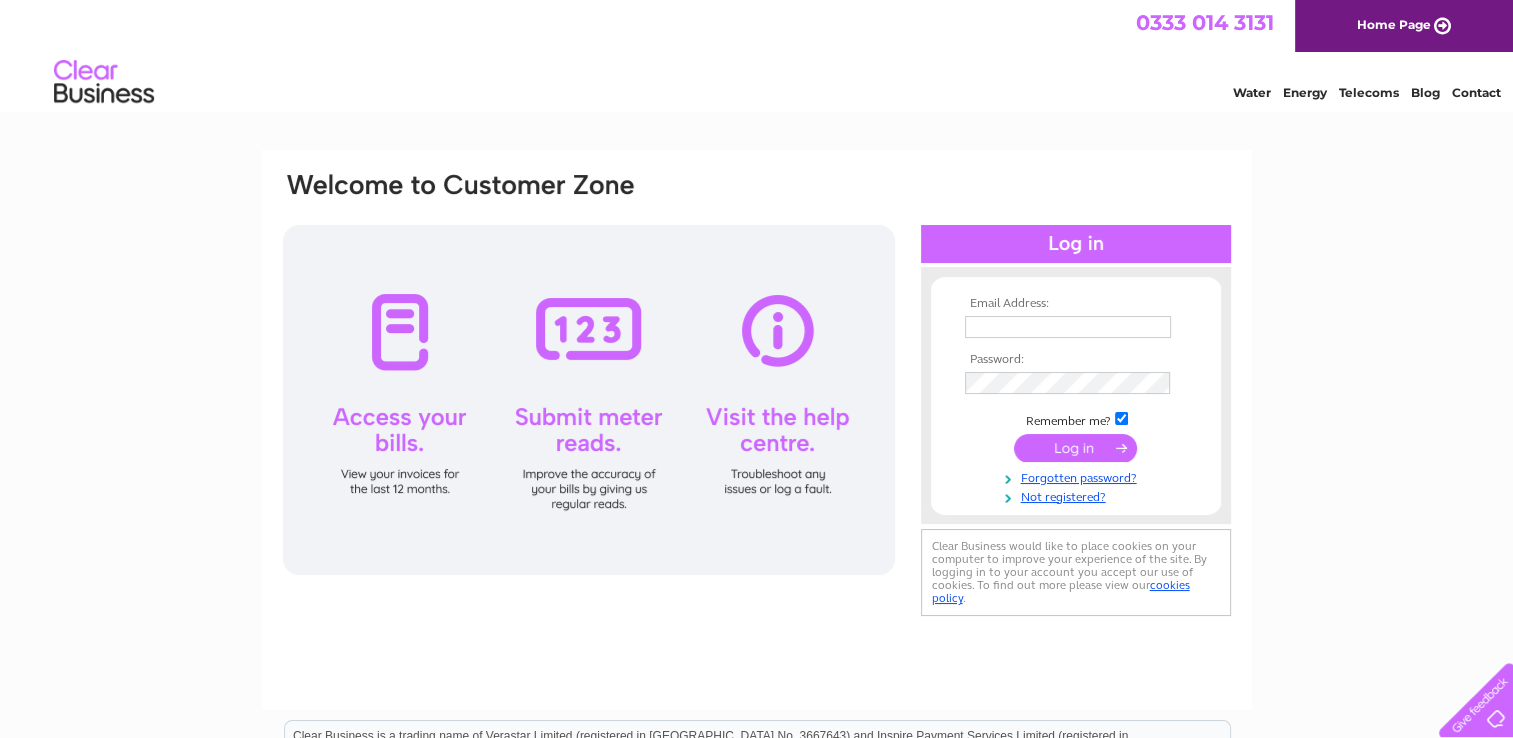 scroll, scrollTop: 0, scrollLeft: 0, axis: both 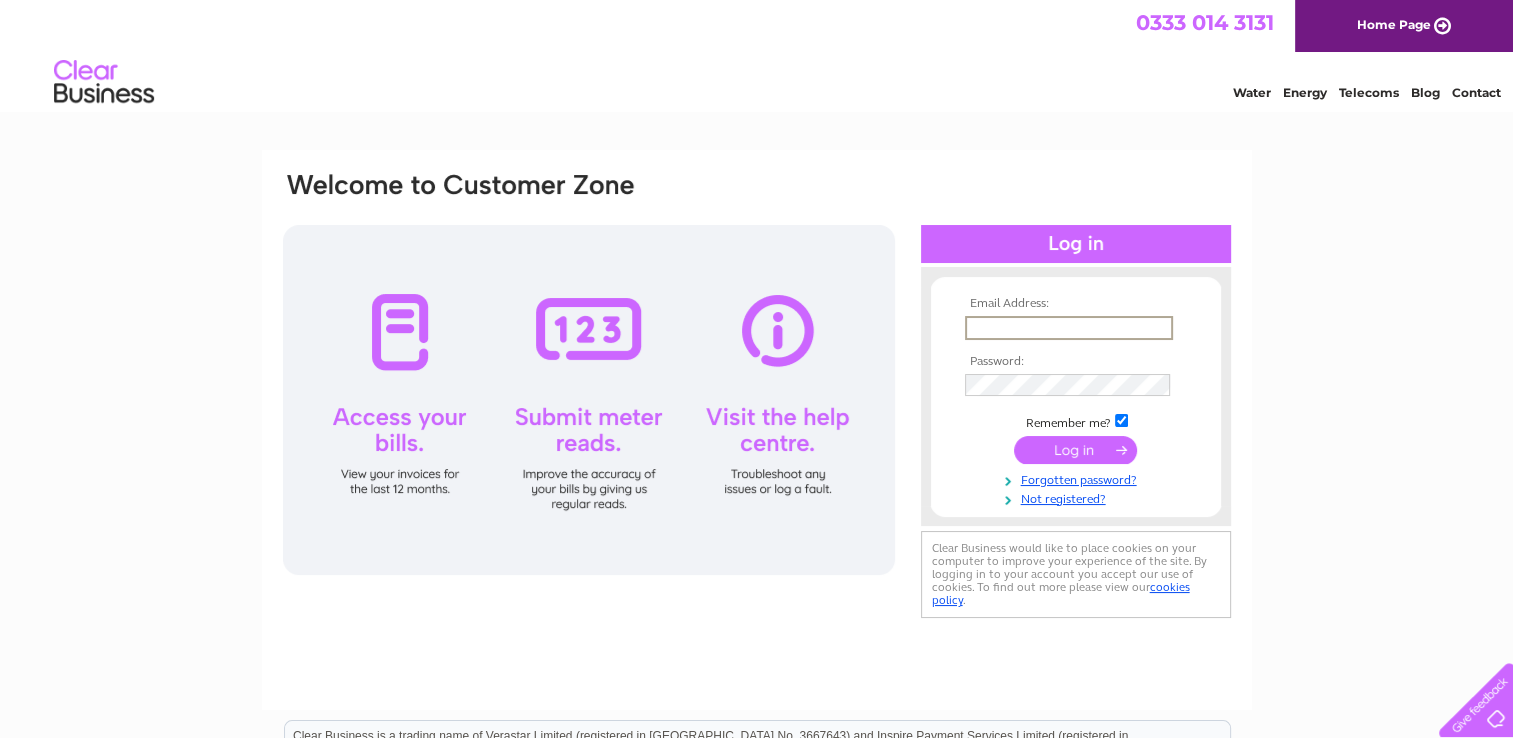 click at bounding box center (1069, 328) 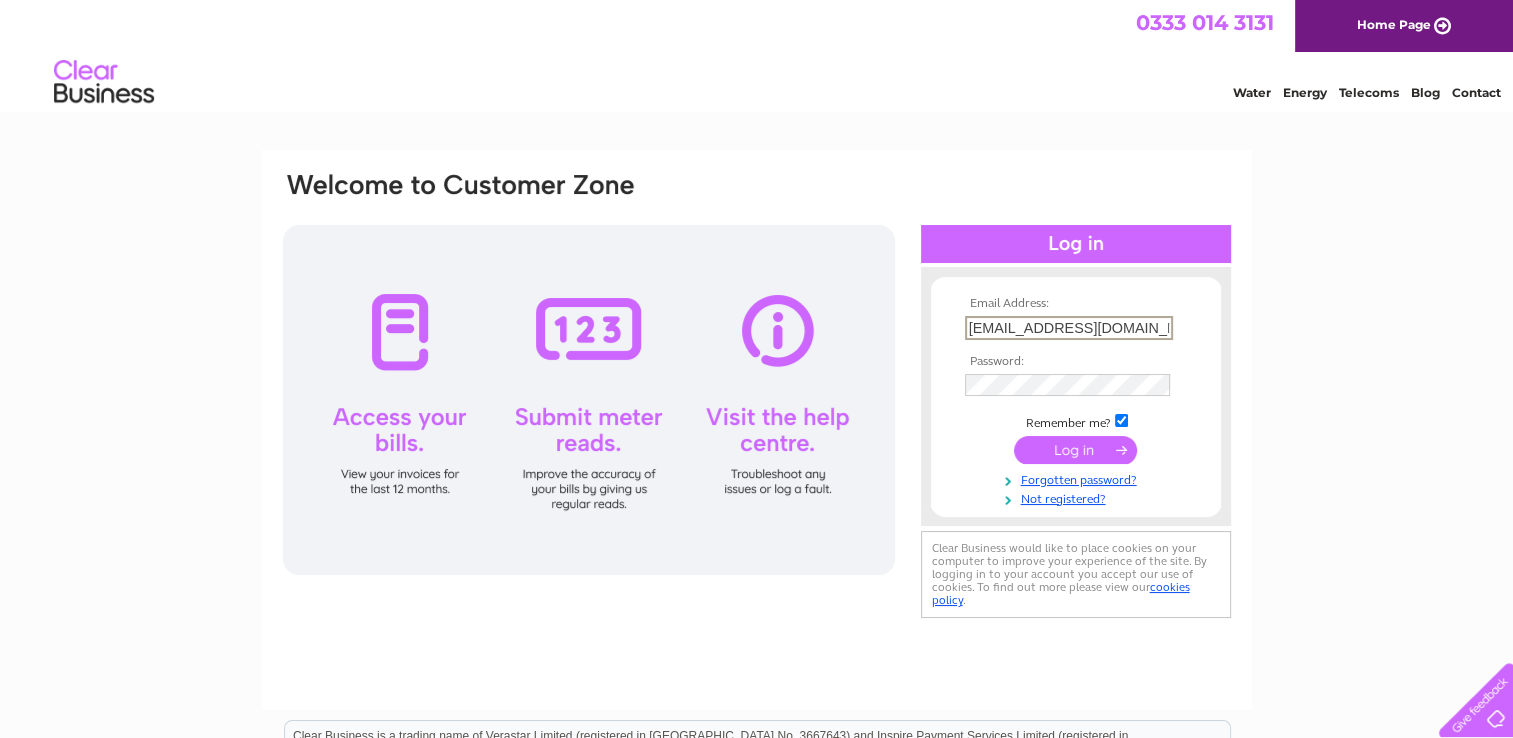 type on "[EMAIL_ADDRESS][DOMAIN_NAME]" 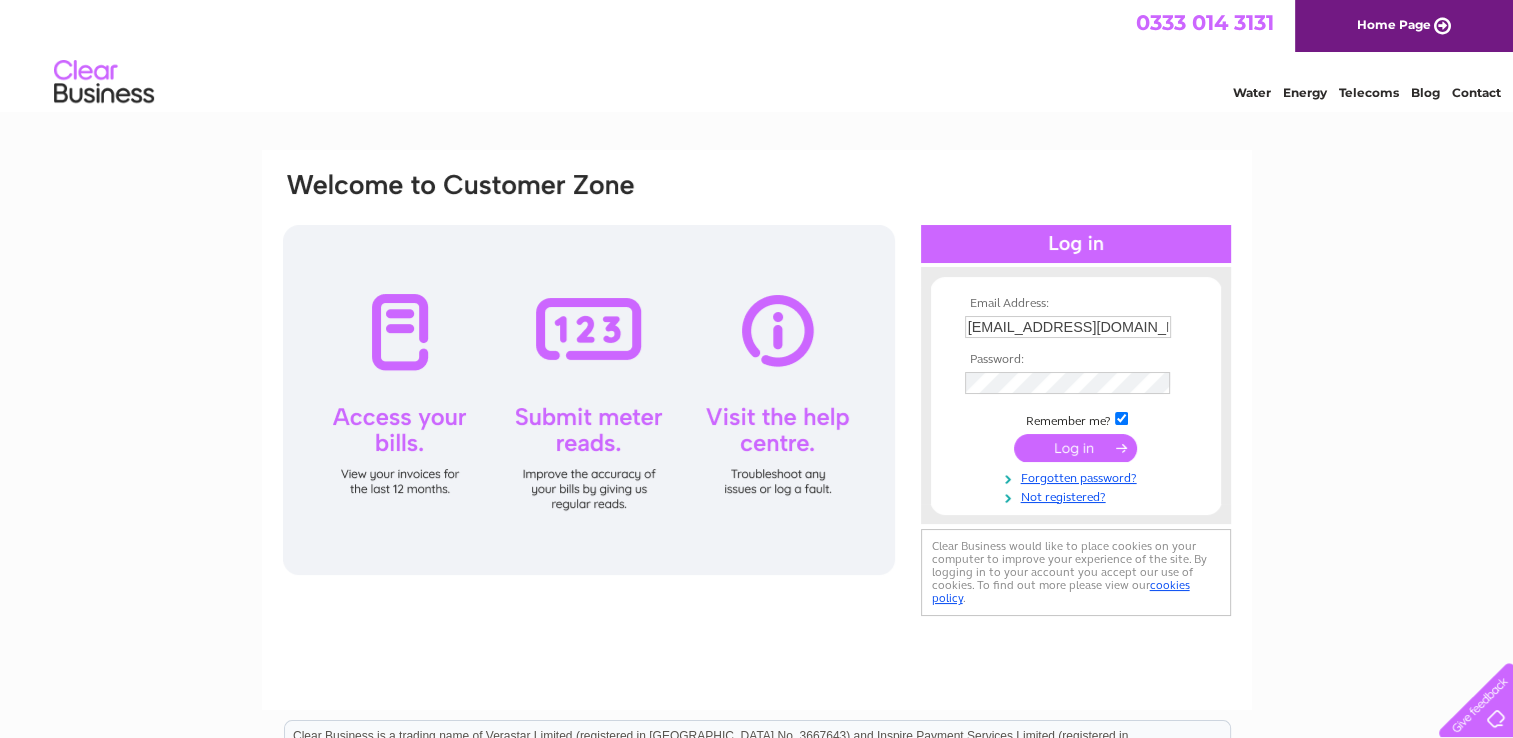 click at bounding box center (1075, 448) 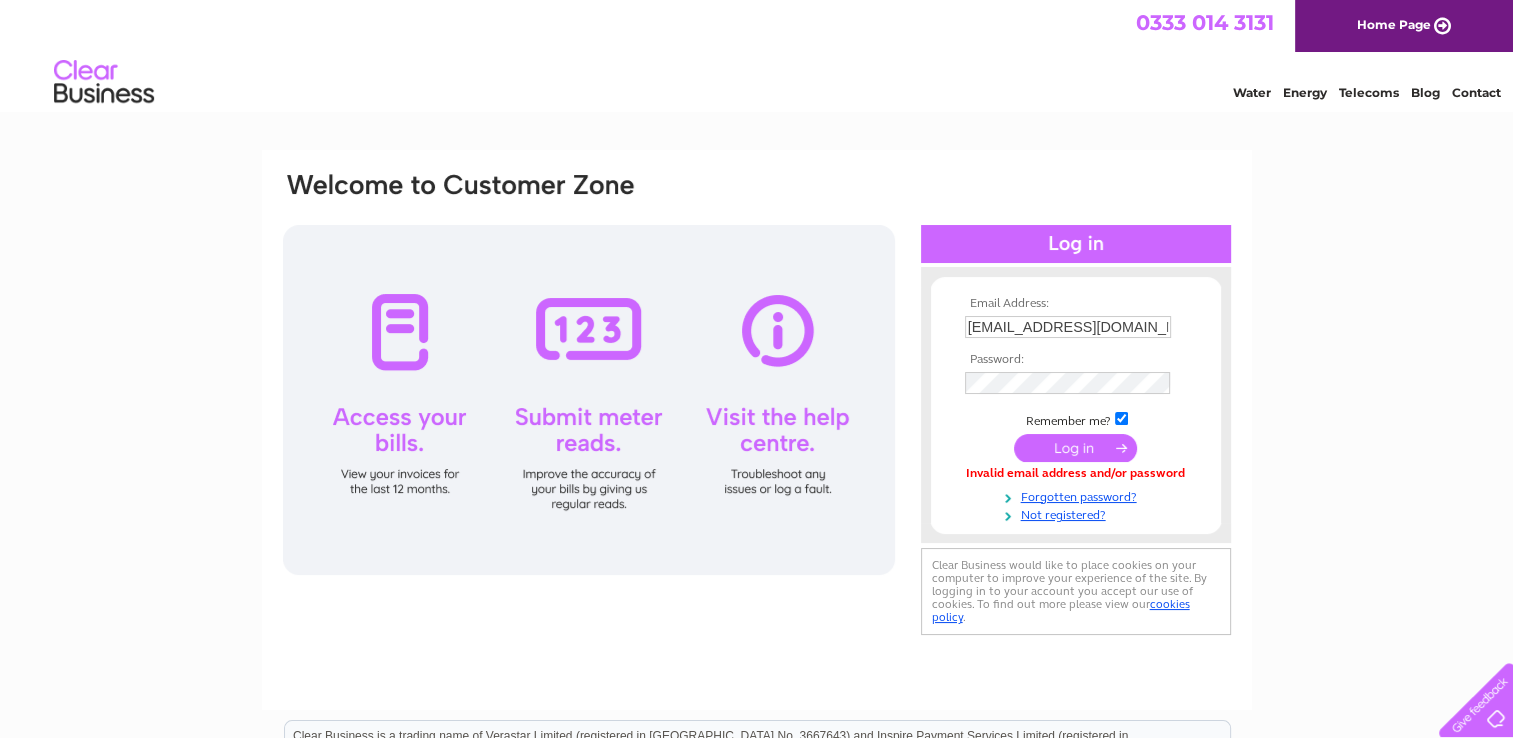 scroll, scrollTop: 0, scrollLeft: 0, axis: both 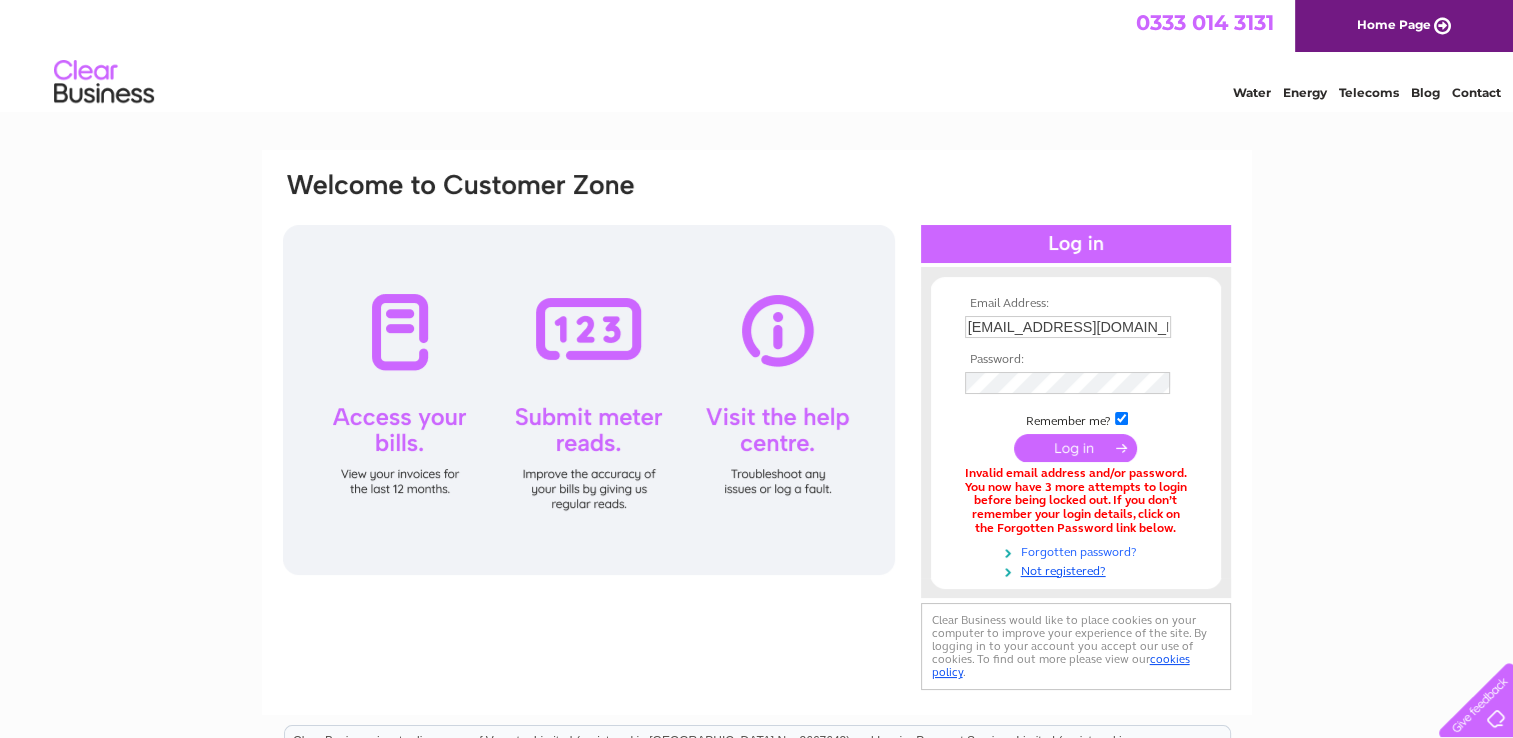 click on "Forgotten password?" at bounding box center (1078, 550) 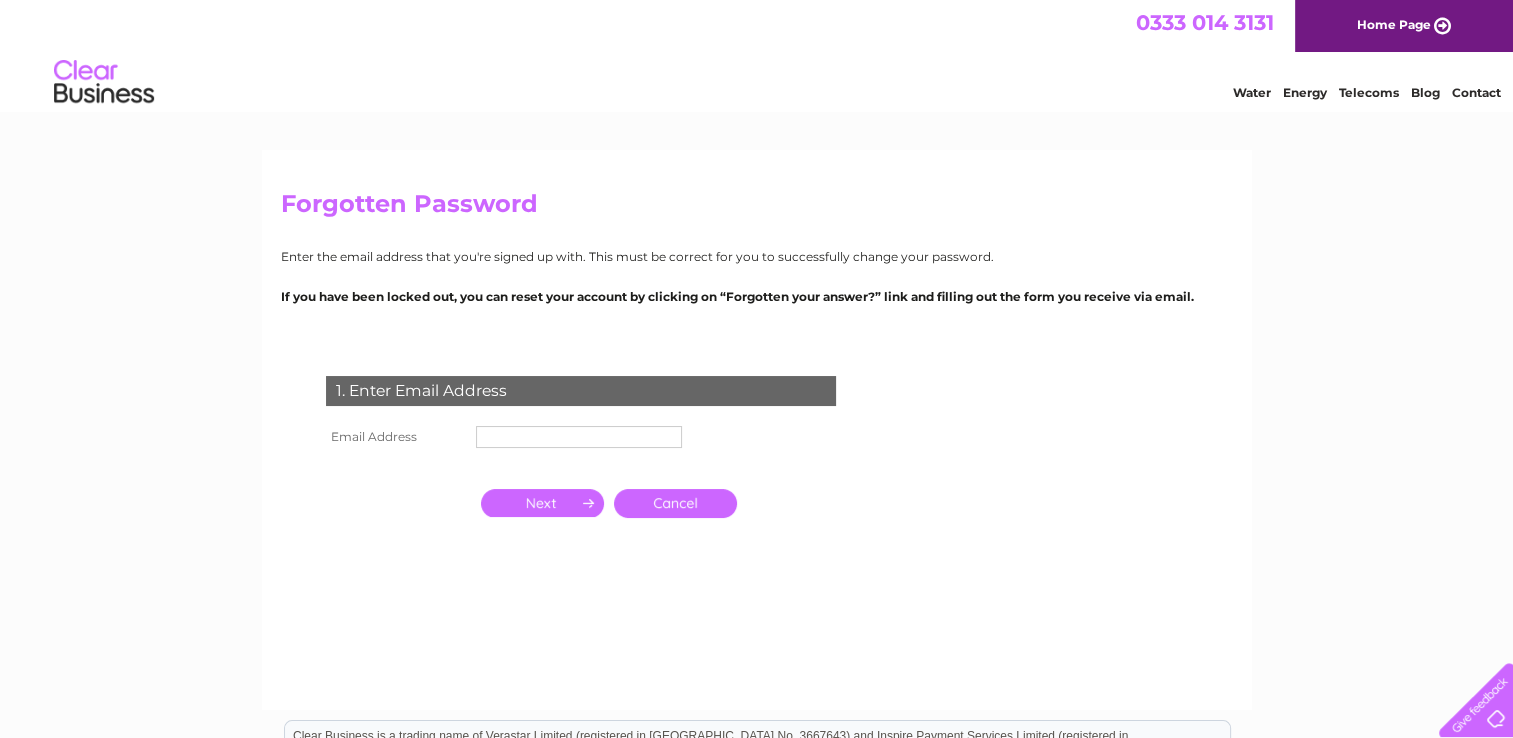 scroll, scrollTop: 0, scrollLeft: 0, axis: both 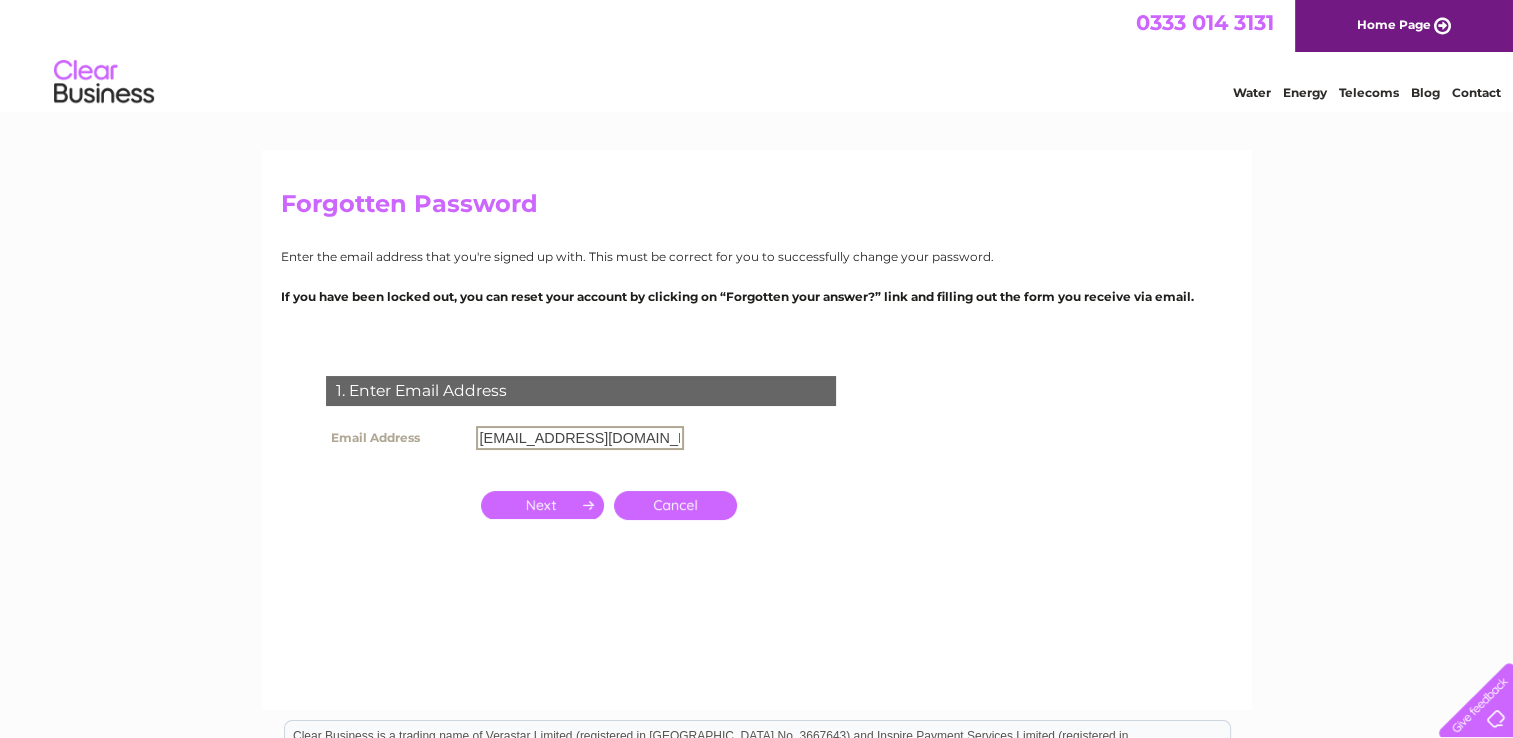 type on "[EMAIL_ADDRESS][DOMAIN_NAME]" 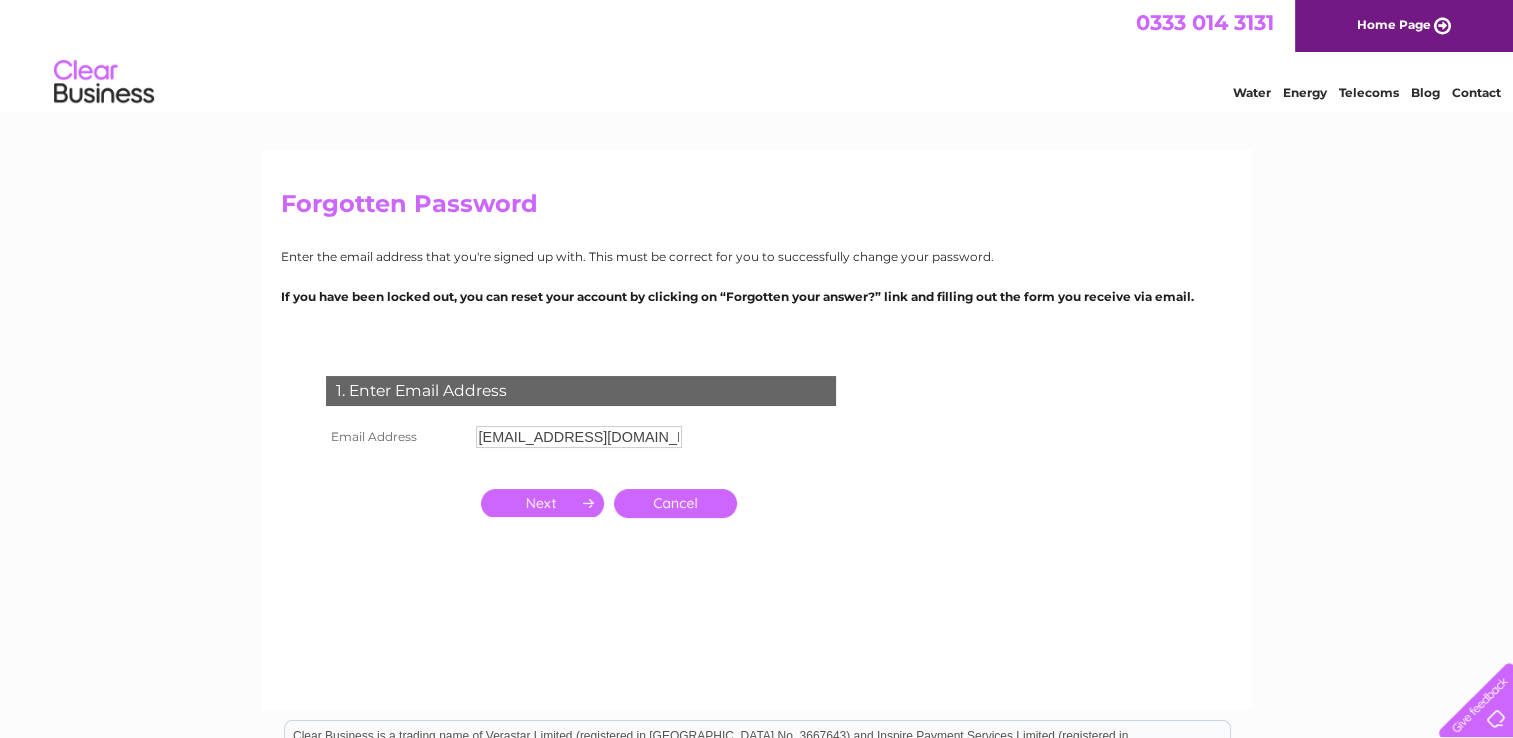 click at bounding box center [542, 503] 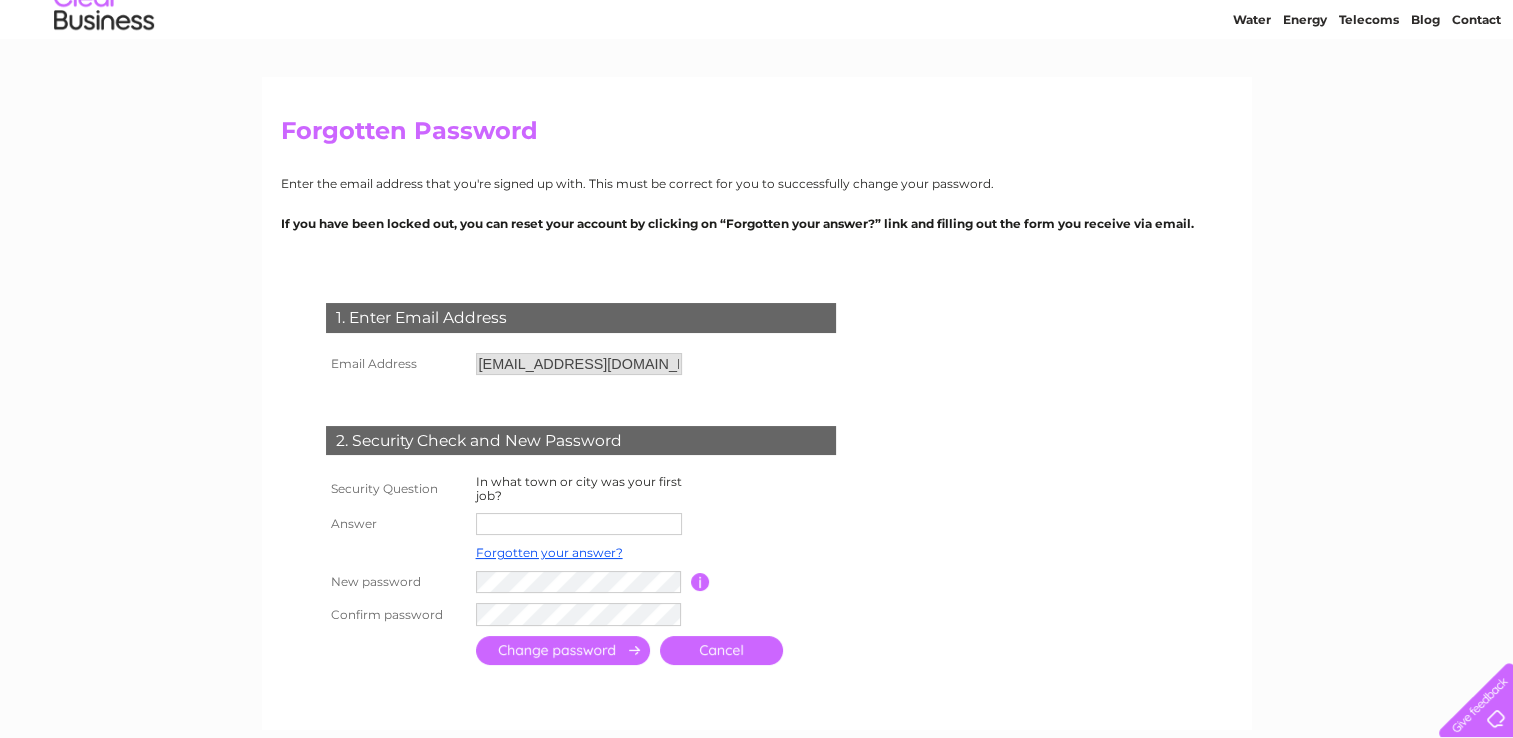 scroll, scrollTop: 200, scrollLeft: 0, axis: vertical 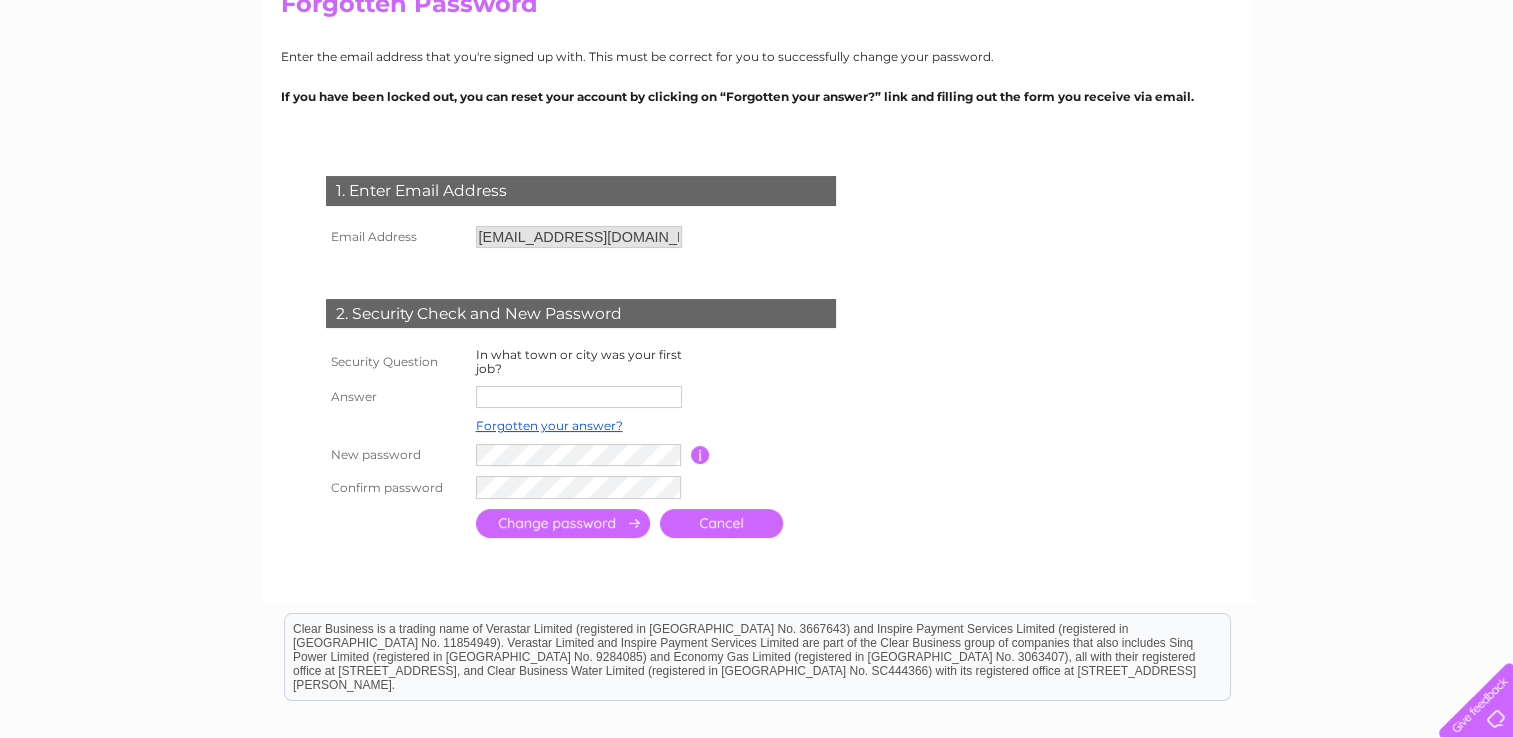 click at bounding box center (579, 397) 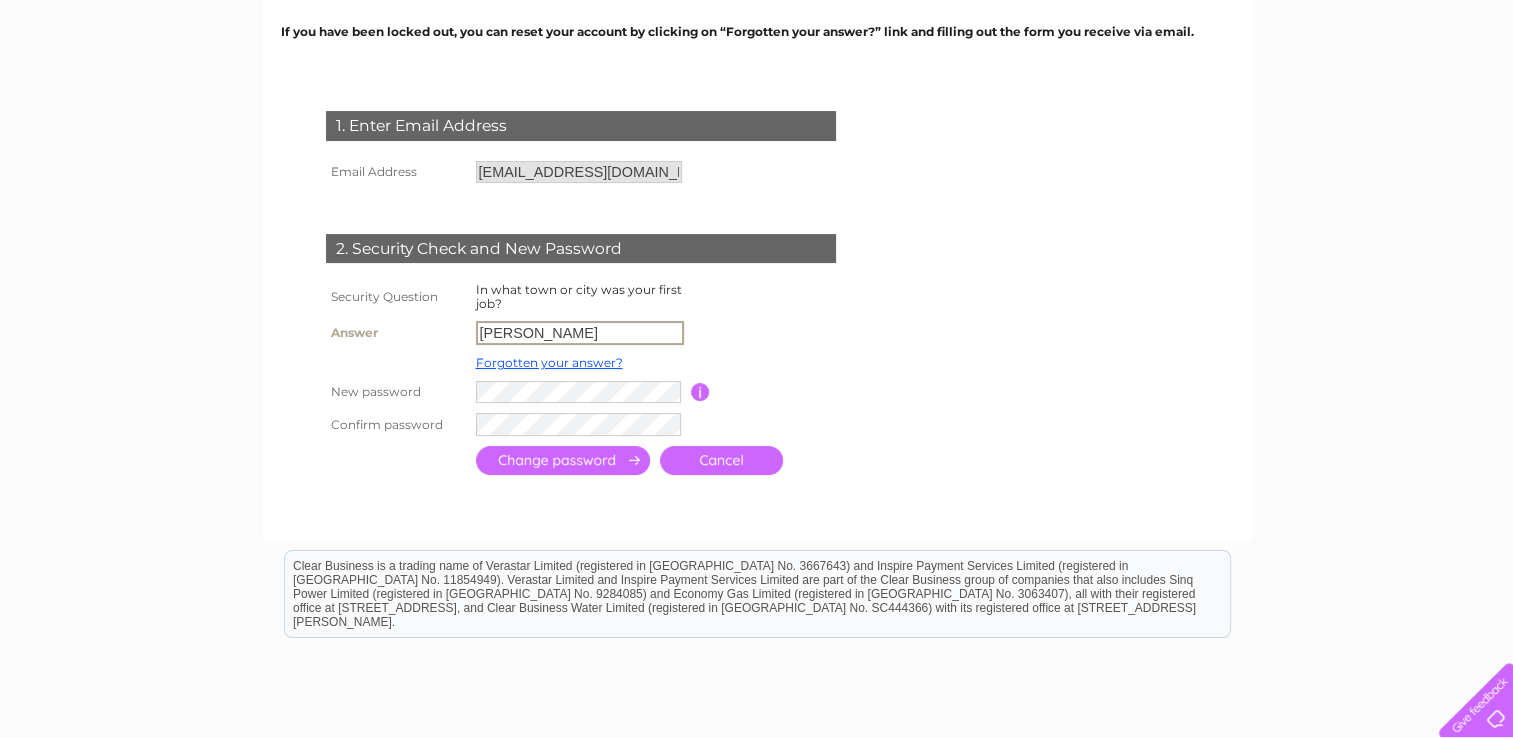 scroll, scrollTop: 300, scrollLeft: 0, axis: vertical 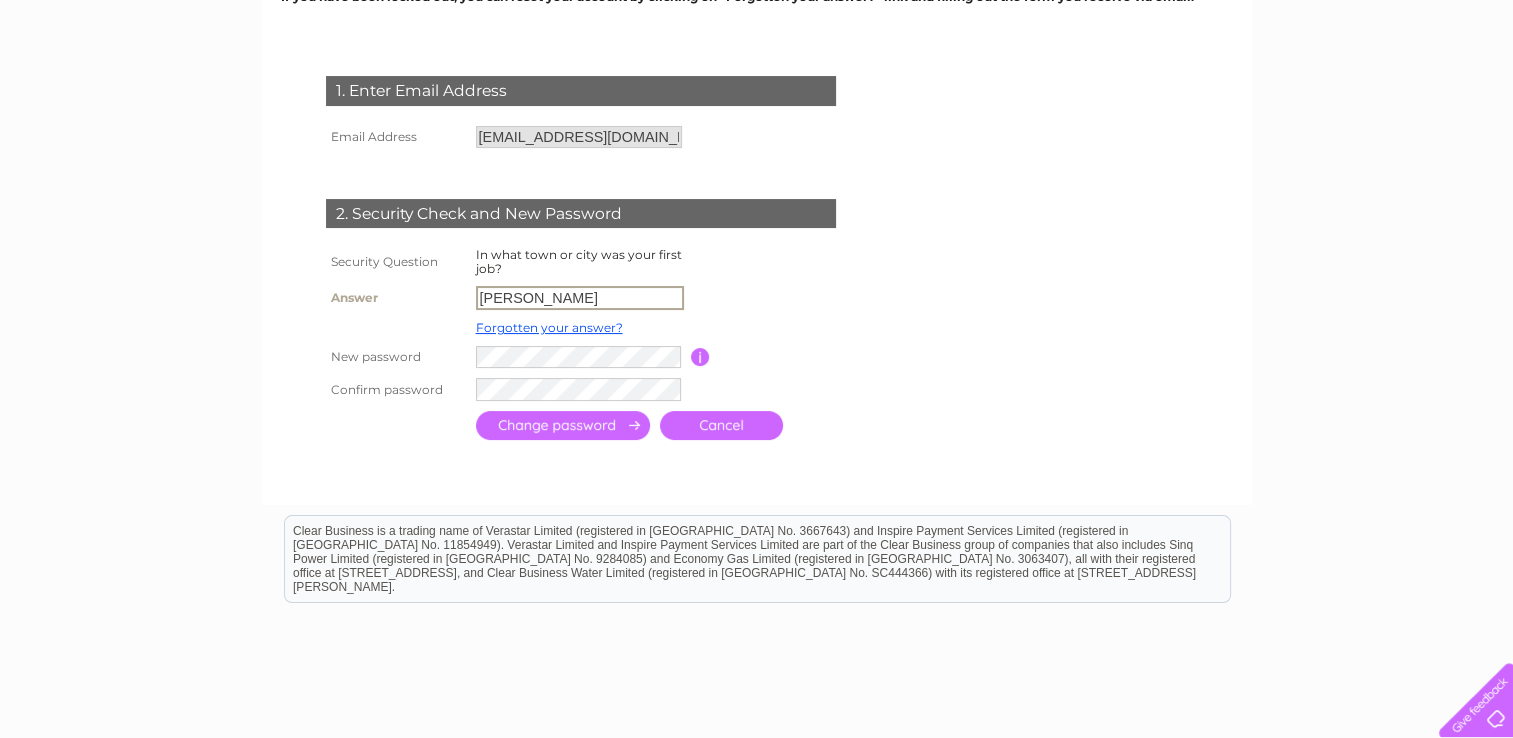 type on "tipton" 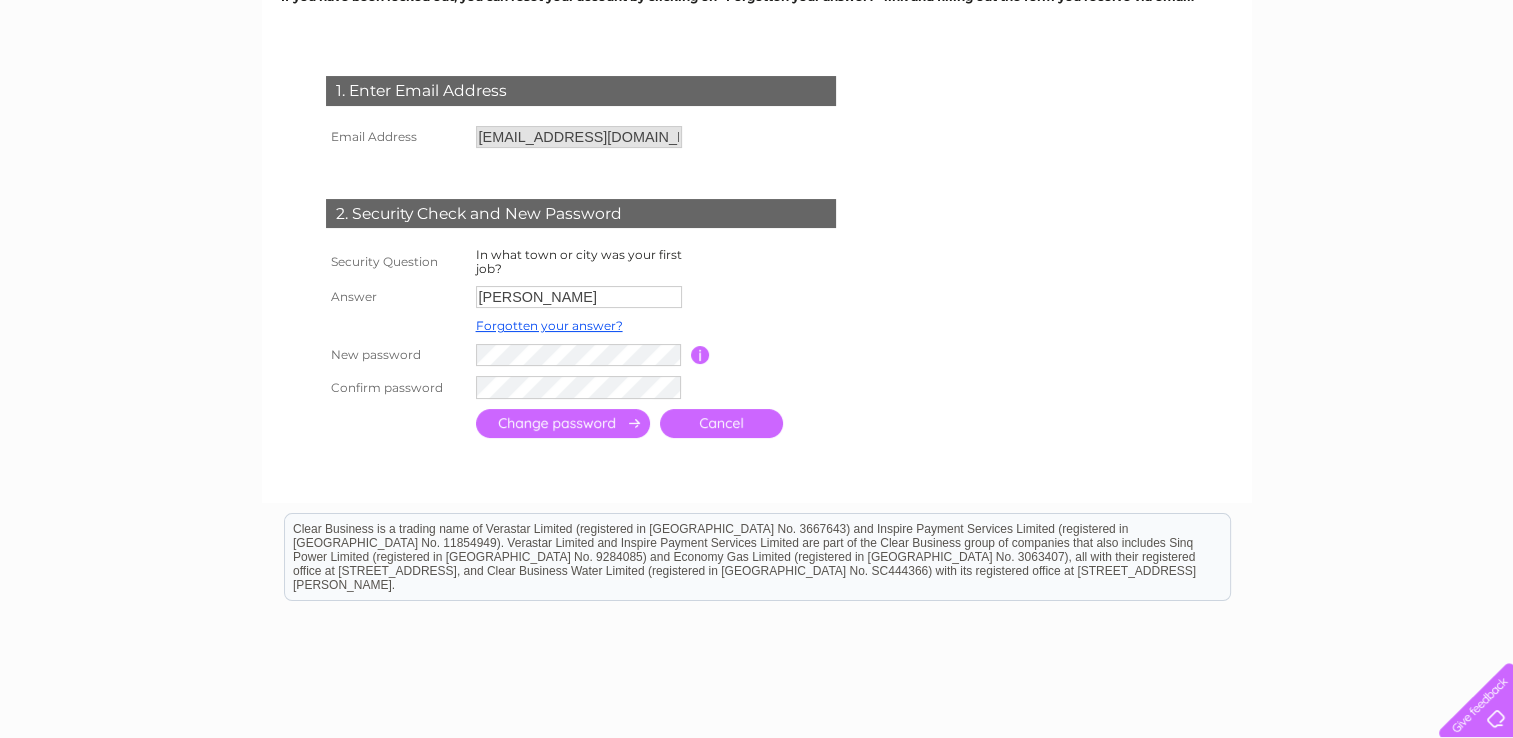 click on "1. Enter Email Address
Email Address
ballykaurs@yahoo.co.uk
Cancel" at bounding box center (757, 259) 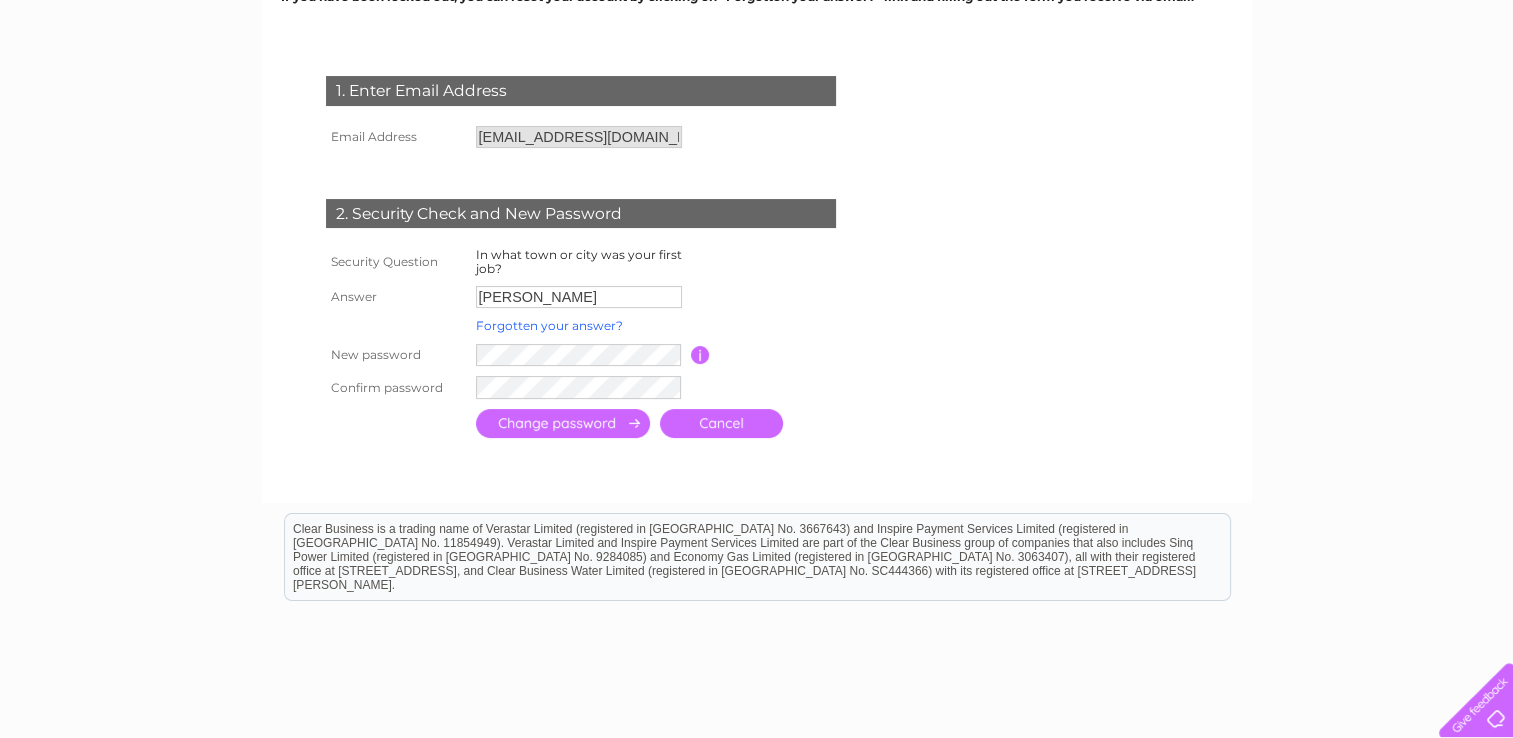click on "Forgotten your answer?" at bounding box center [549, 325] 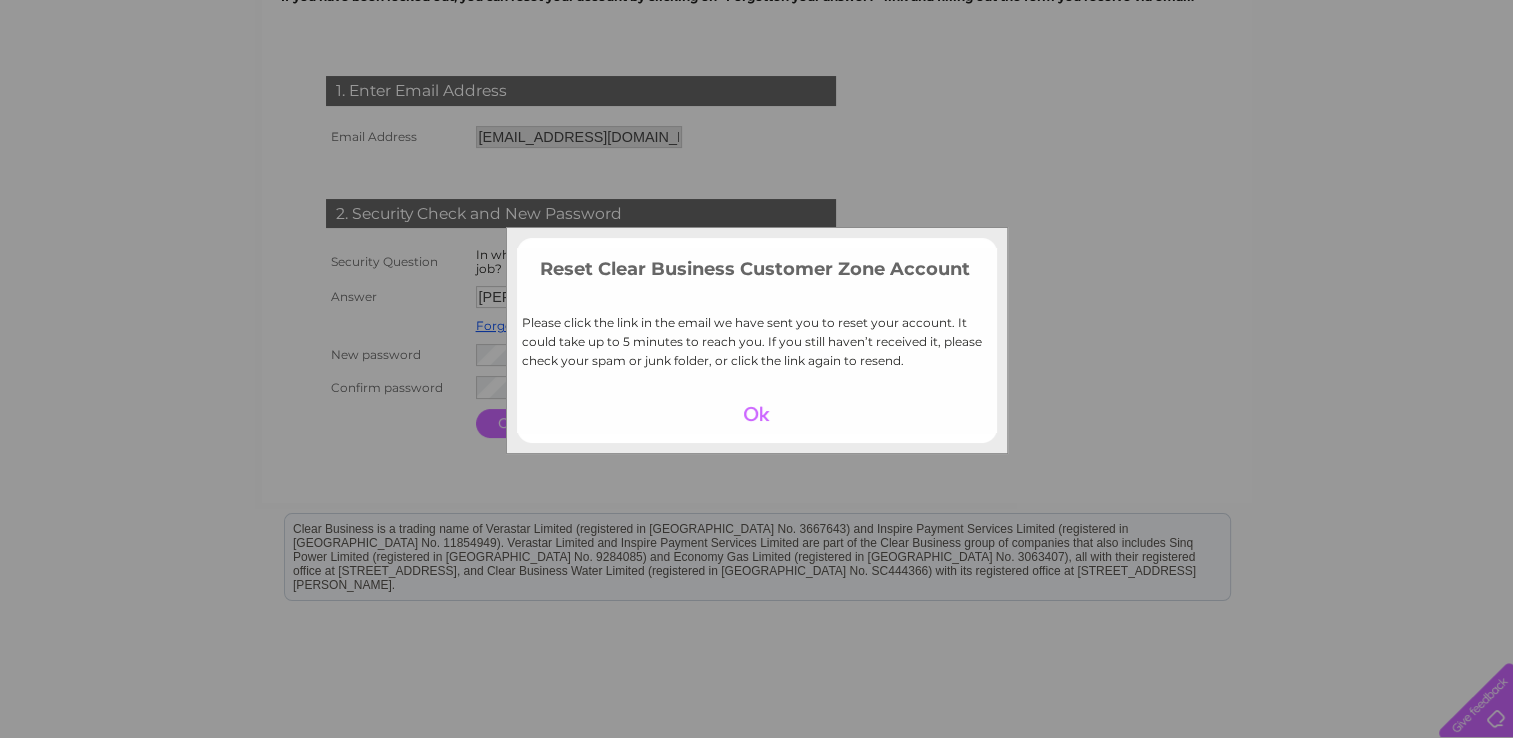 click at bounding box center [756, 414] 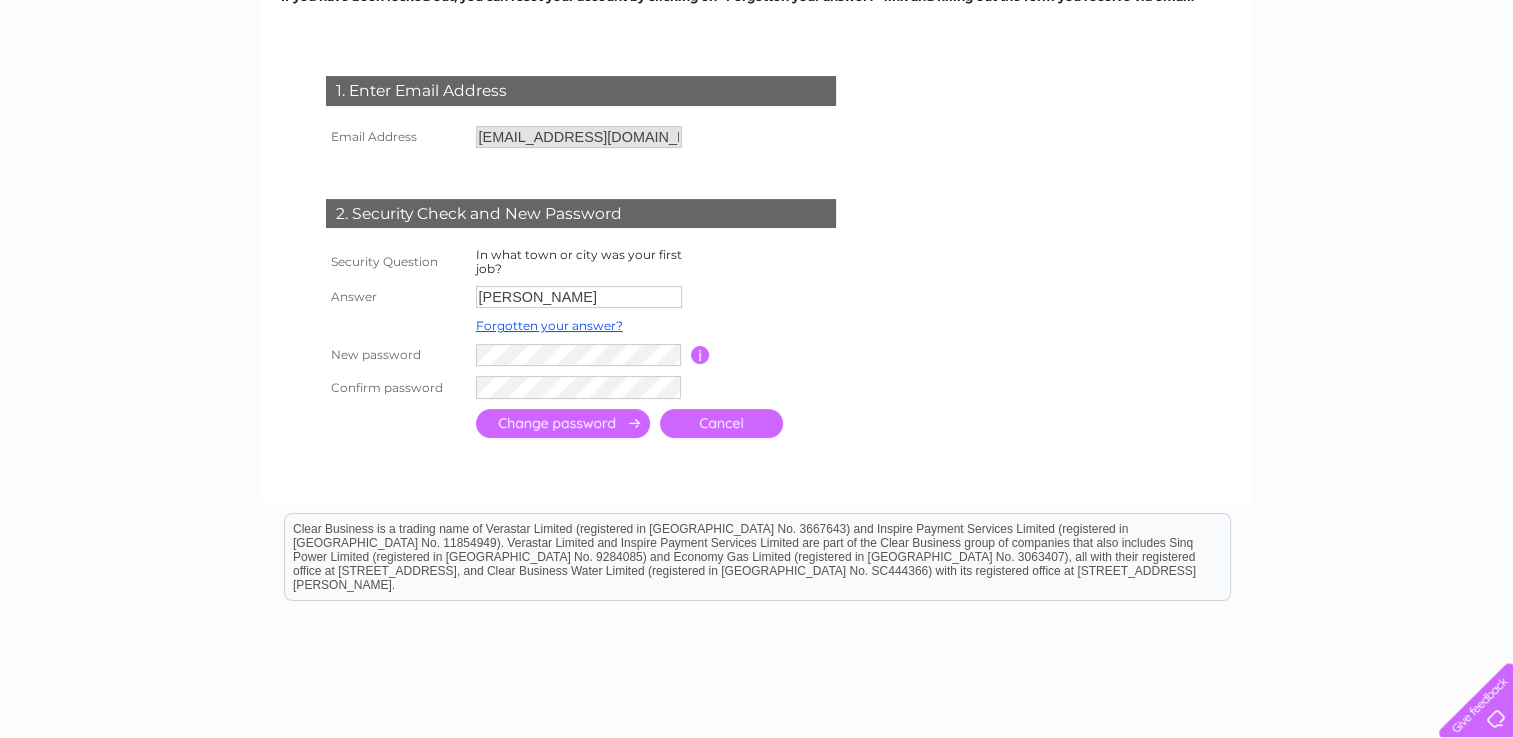 click at bounding box center [563, 423] 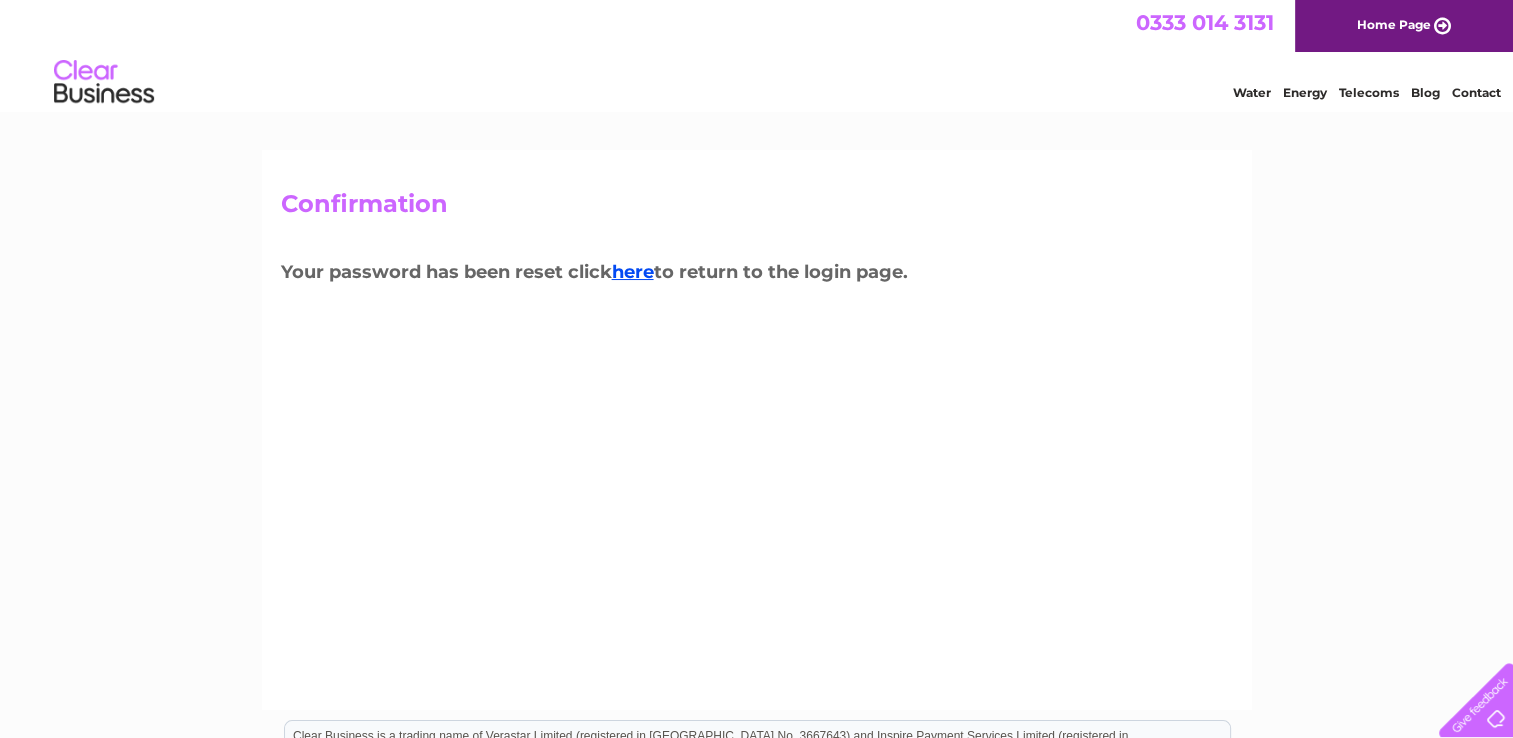 scroll, scrollTop: 0, scrollLeft: 0, axis: both 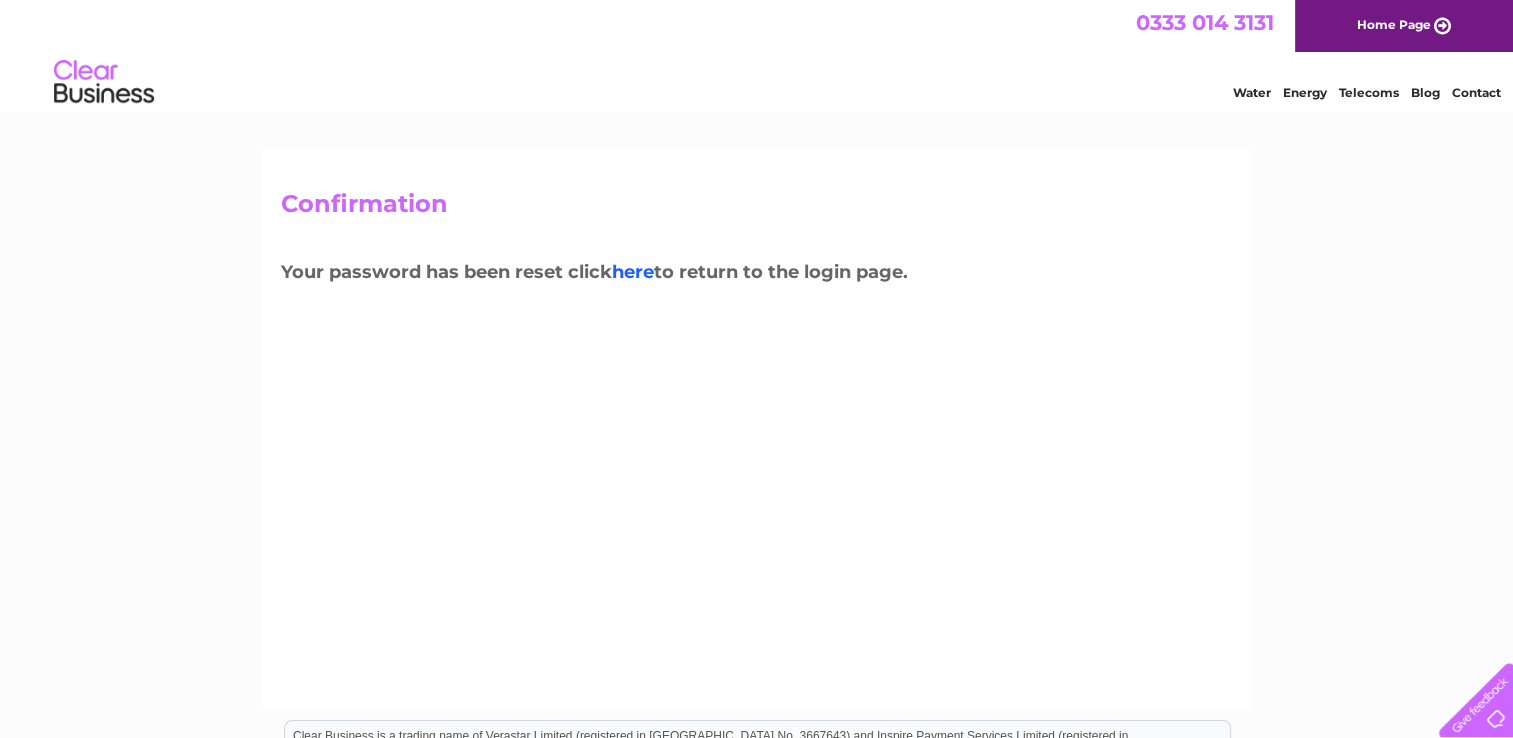 click on "here" at bounding box center (633, 272) 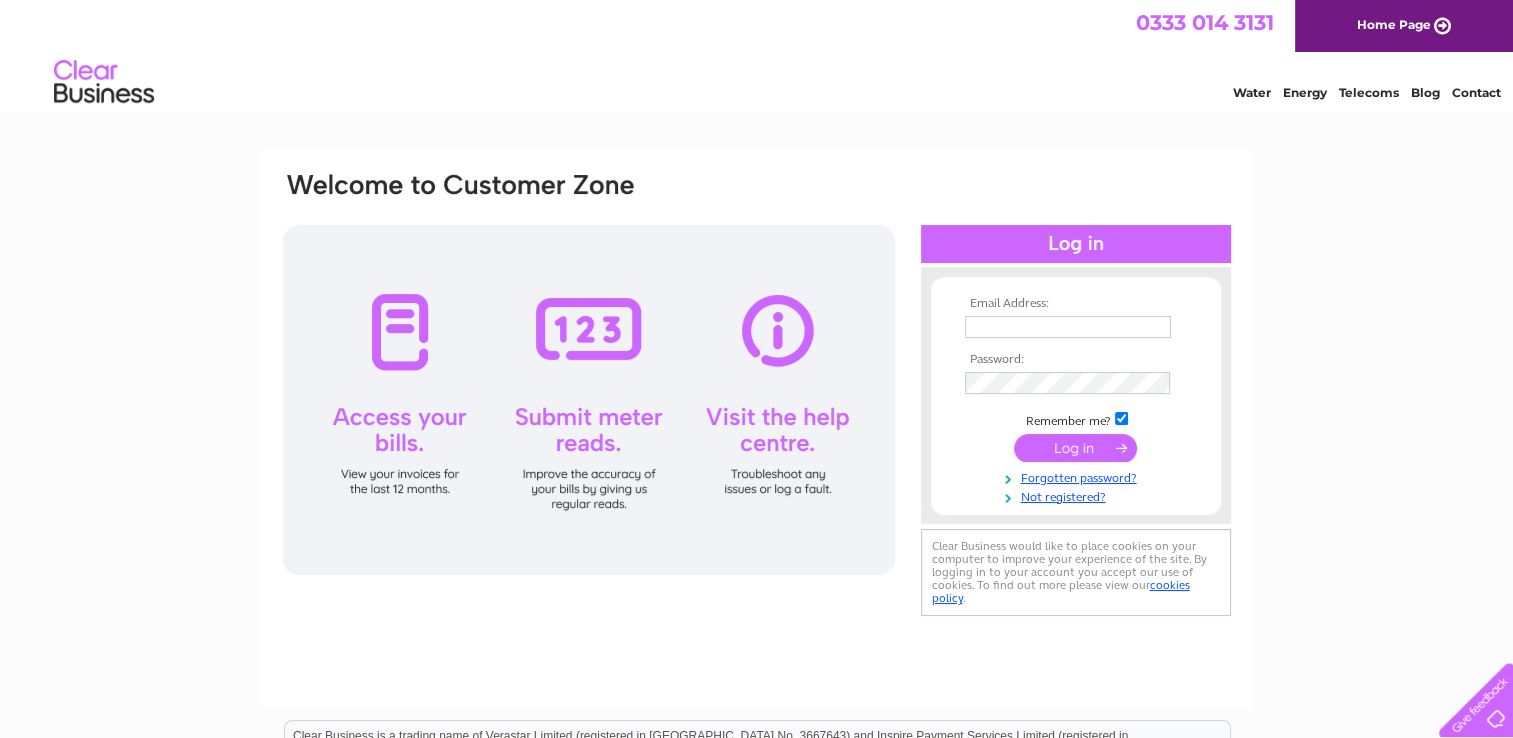 scroll, scrollTop: 0, scrollLeft: 0, axis: both 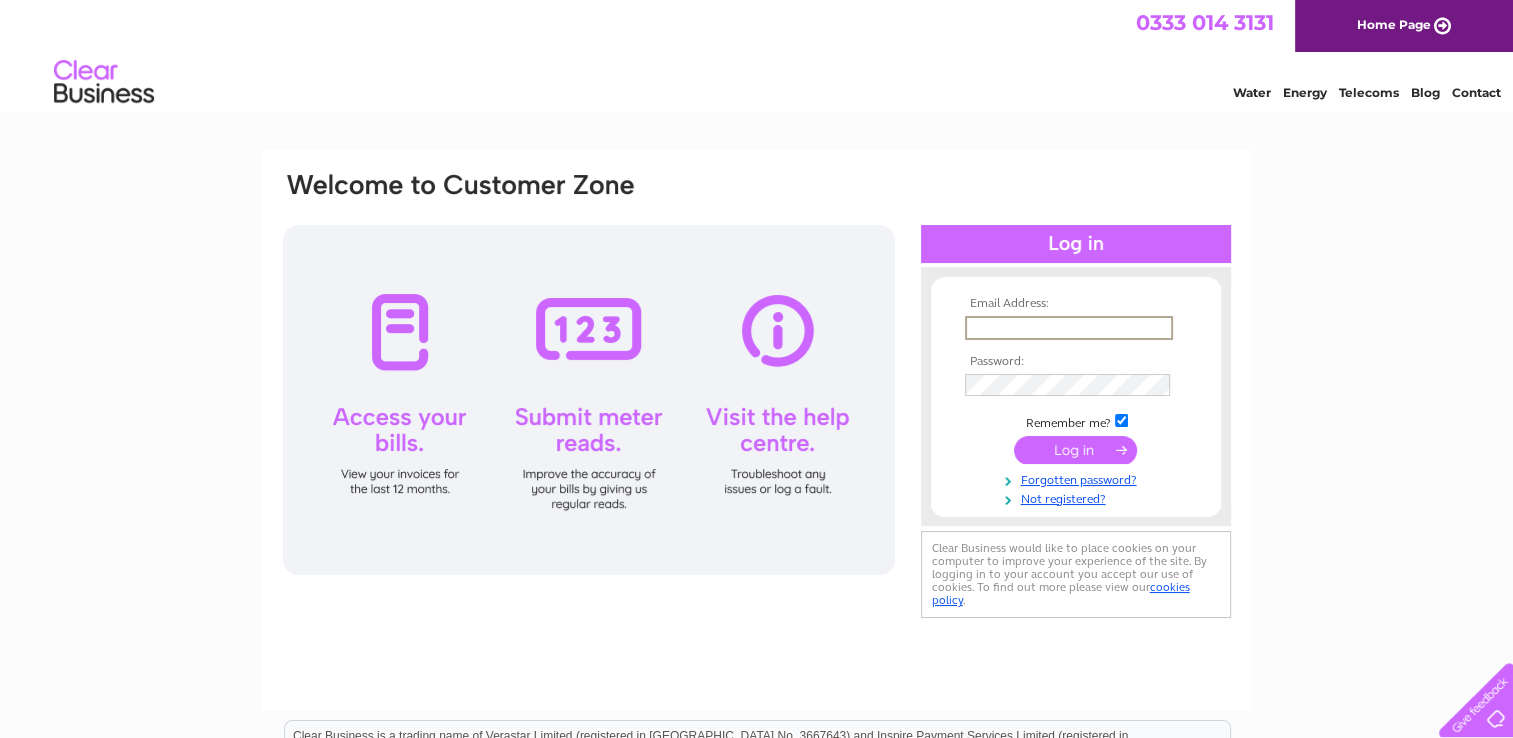 type on "B" 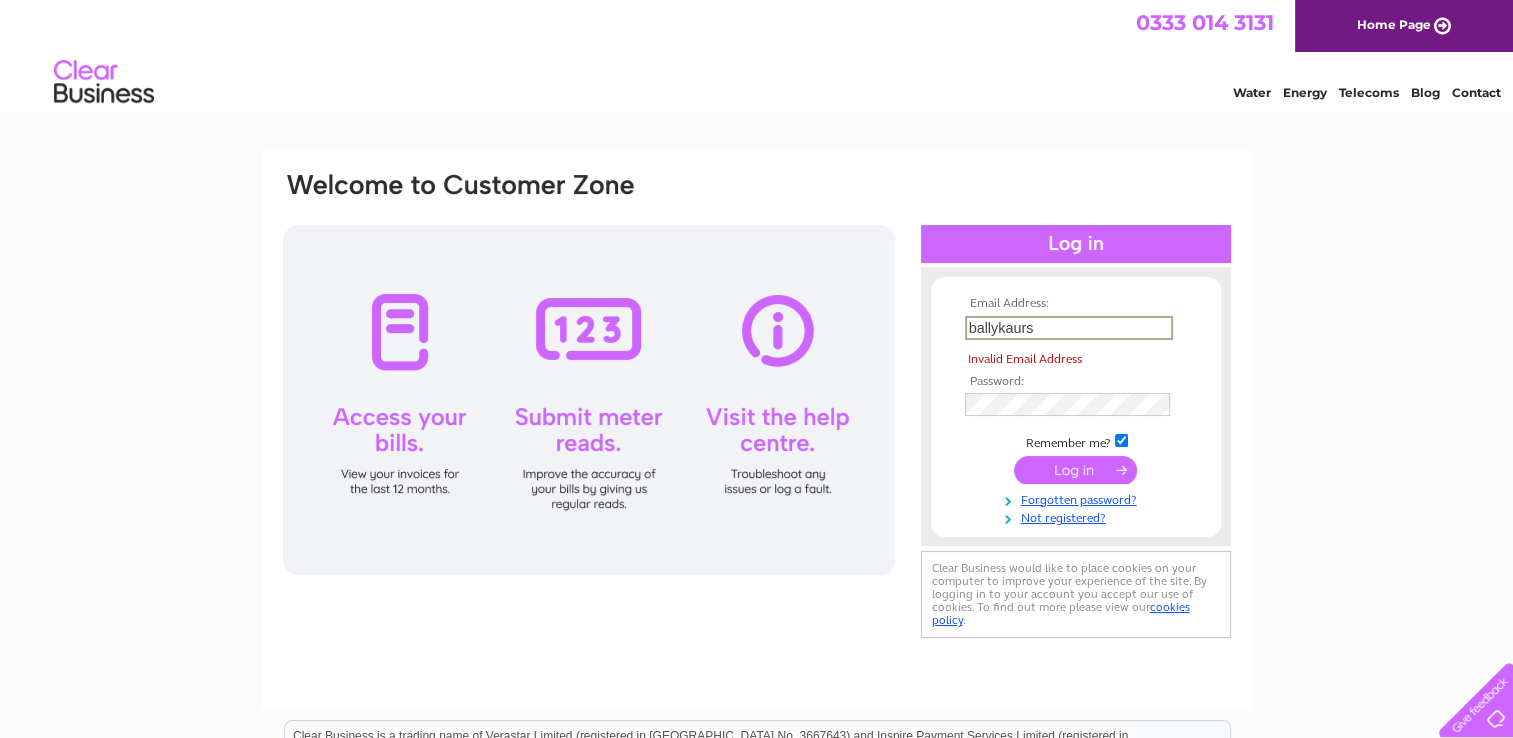 click on "ballykaurs" at bounding box center (1069, 328) 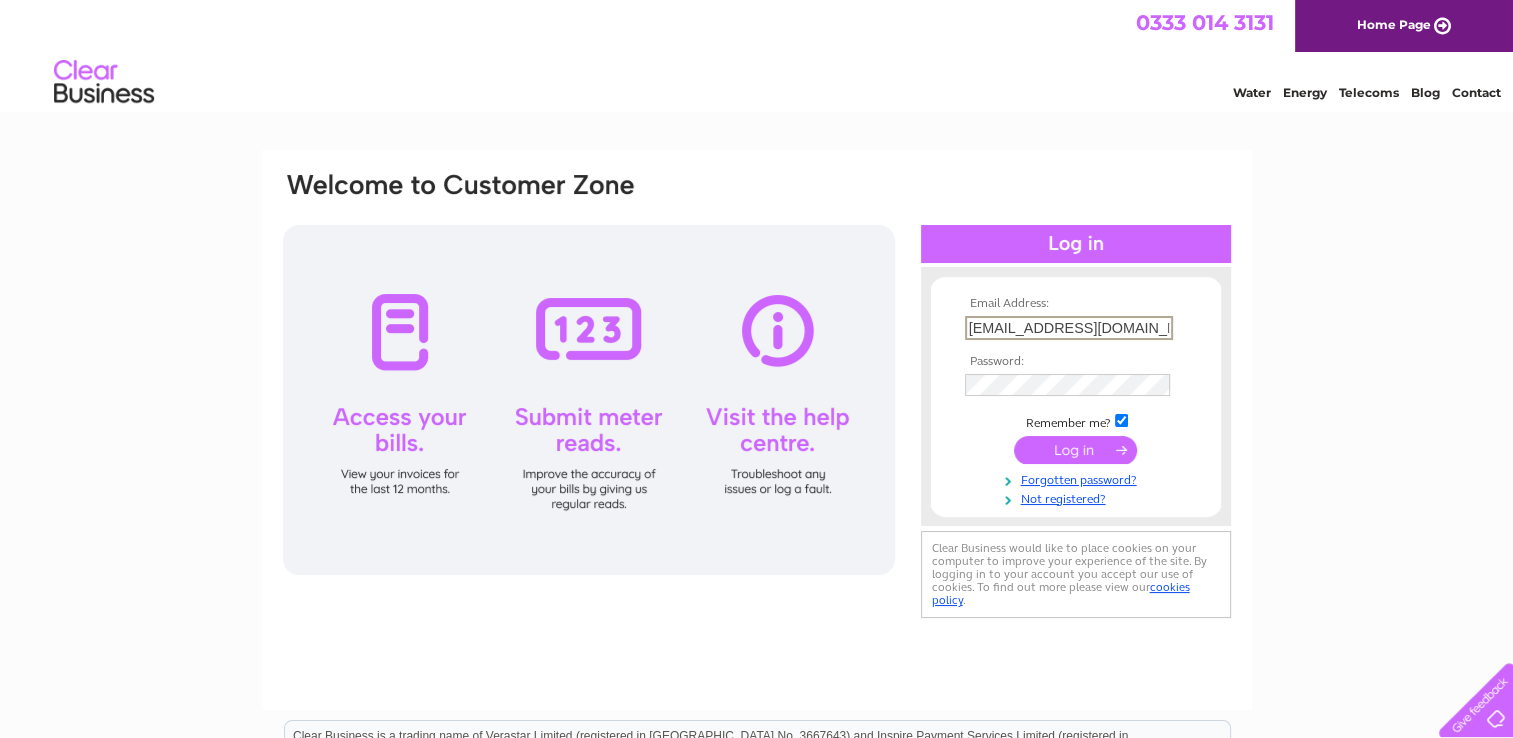 type on "[EMAIL_ADDRESS][DOMAIN_NAME]" 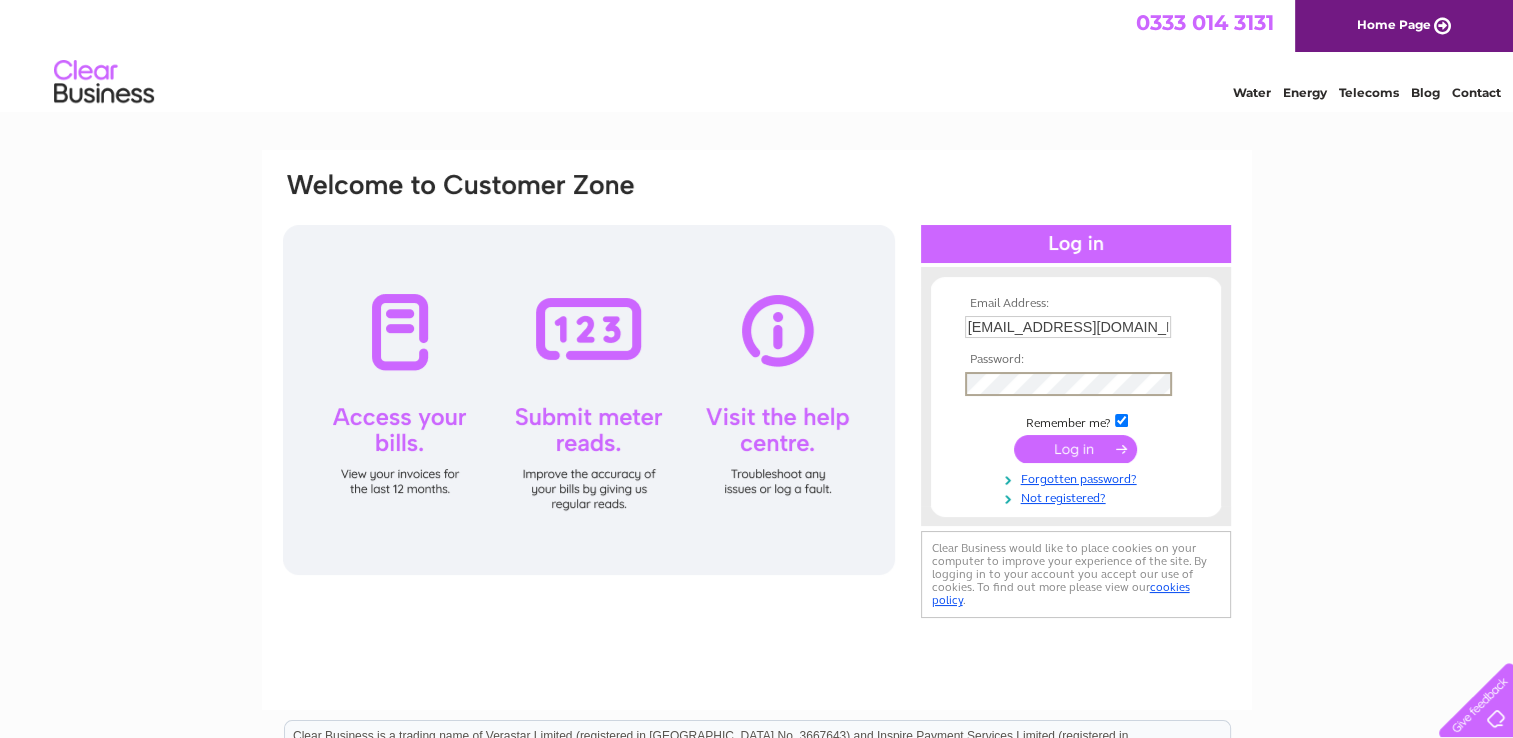click at bounding box center (1075, 449) 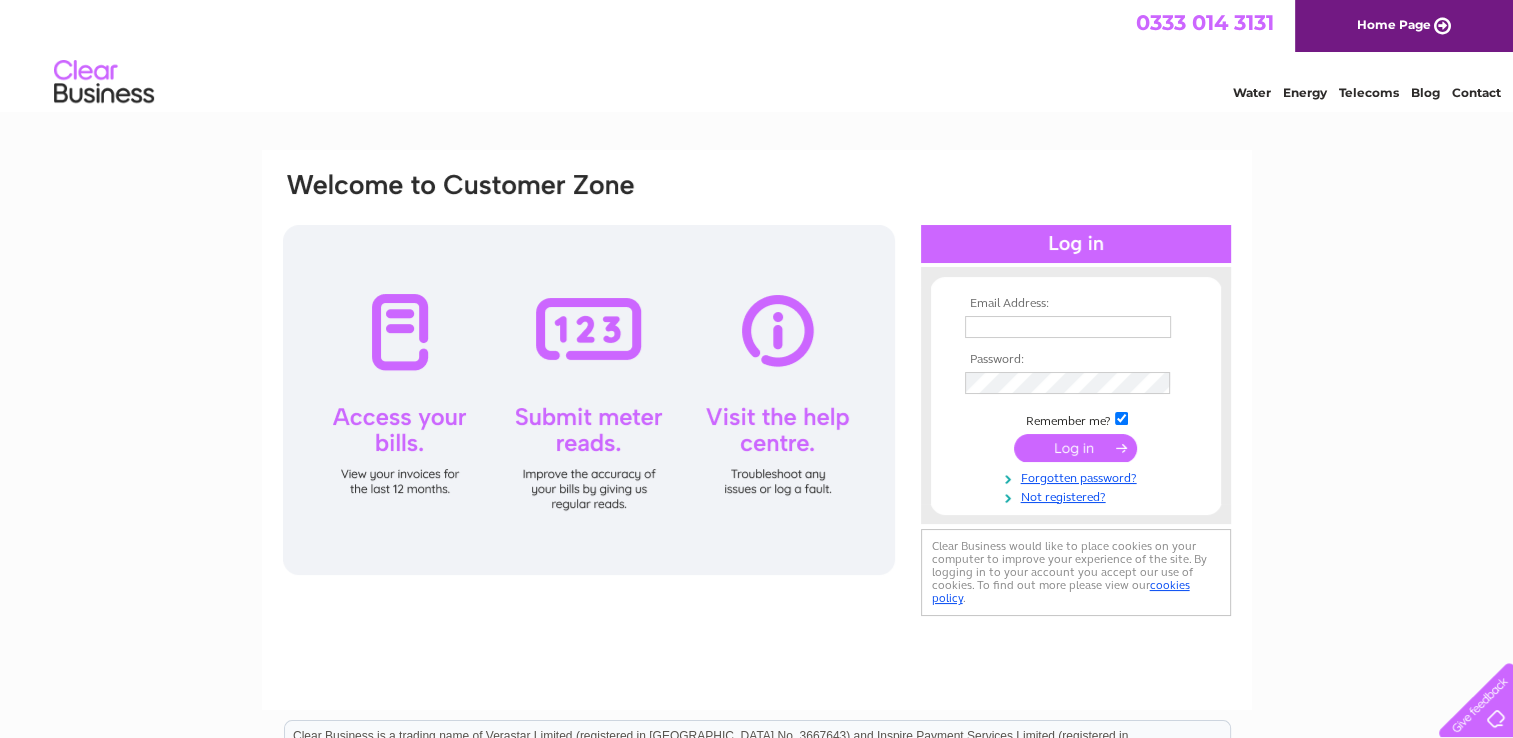 scroll, scrollTop: 0, scrollLeft: 0, axis: both 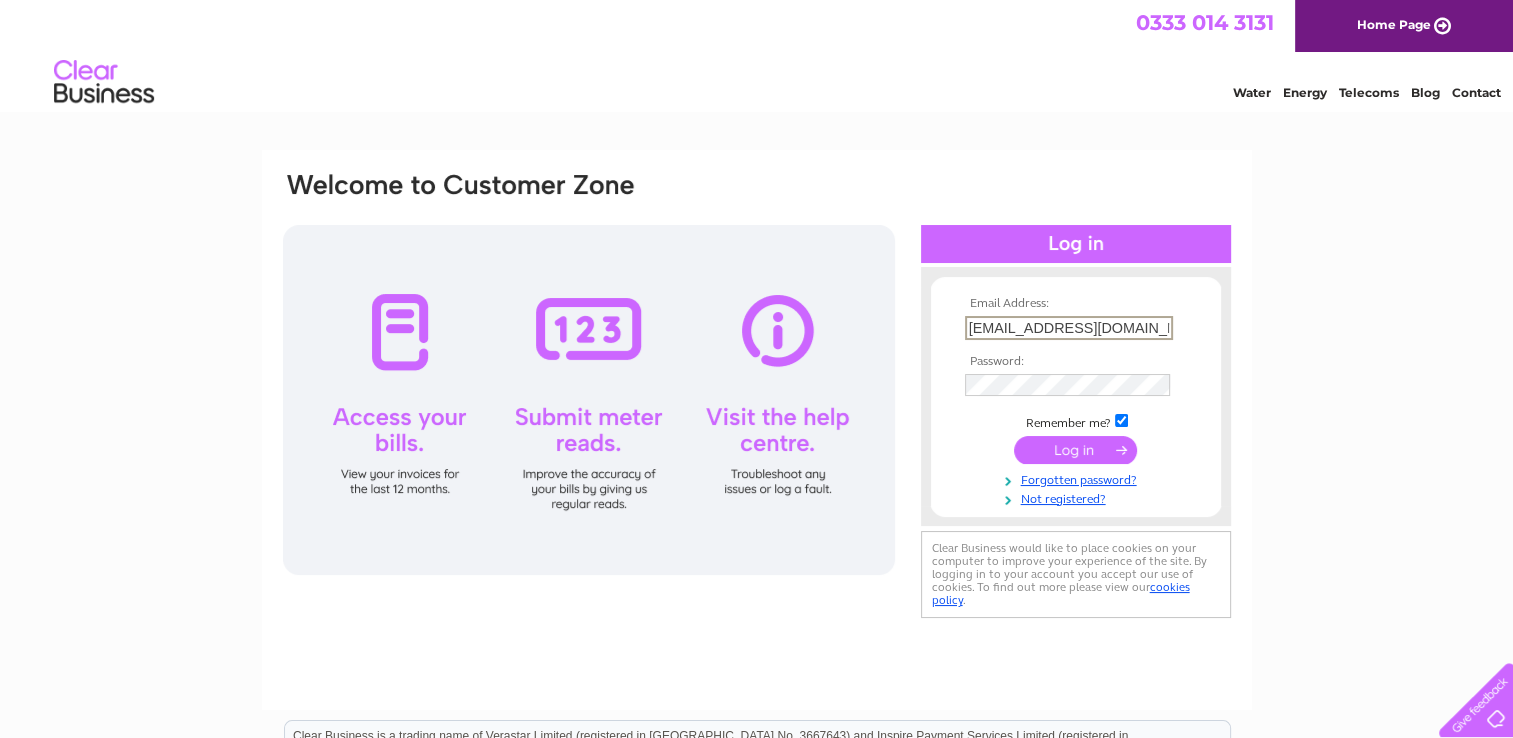 type on "[EMAIL_ADDRESS][DOMAIN_NAME]" 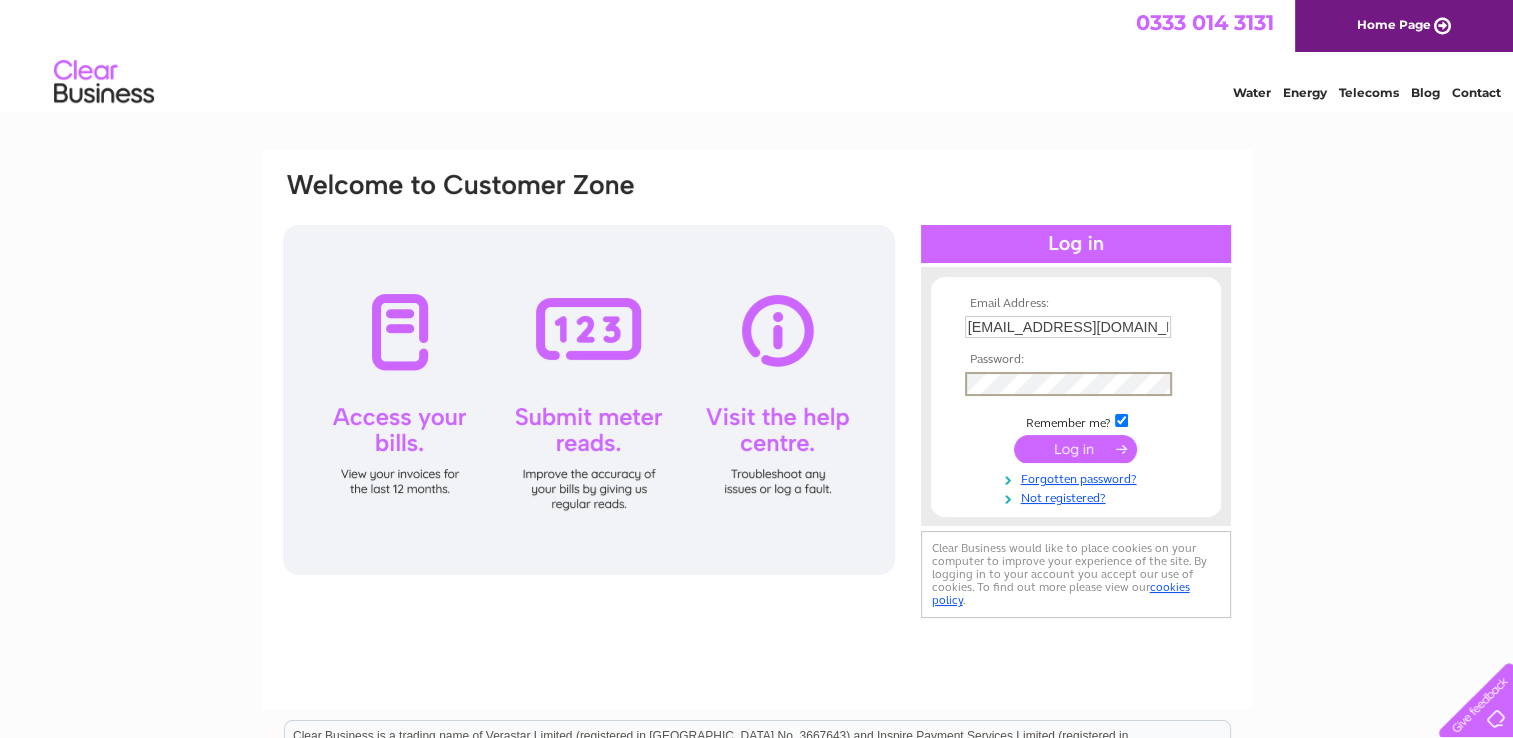 click at bounding box center [1075, 449] 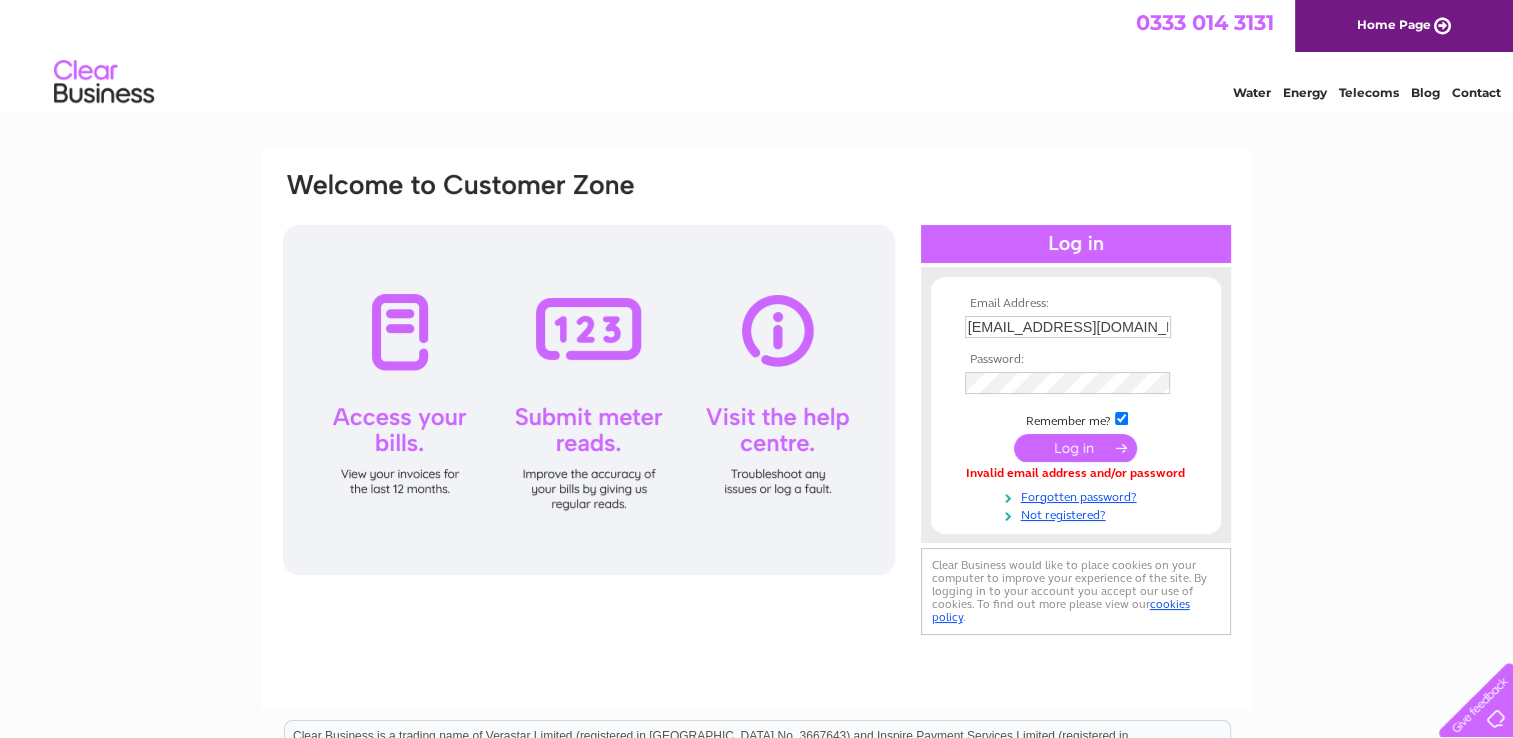scroll, scrollTop: 0, scrollLeft: 0, axis: both 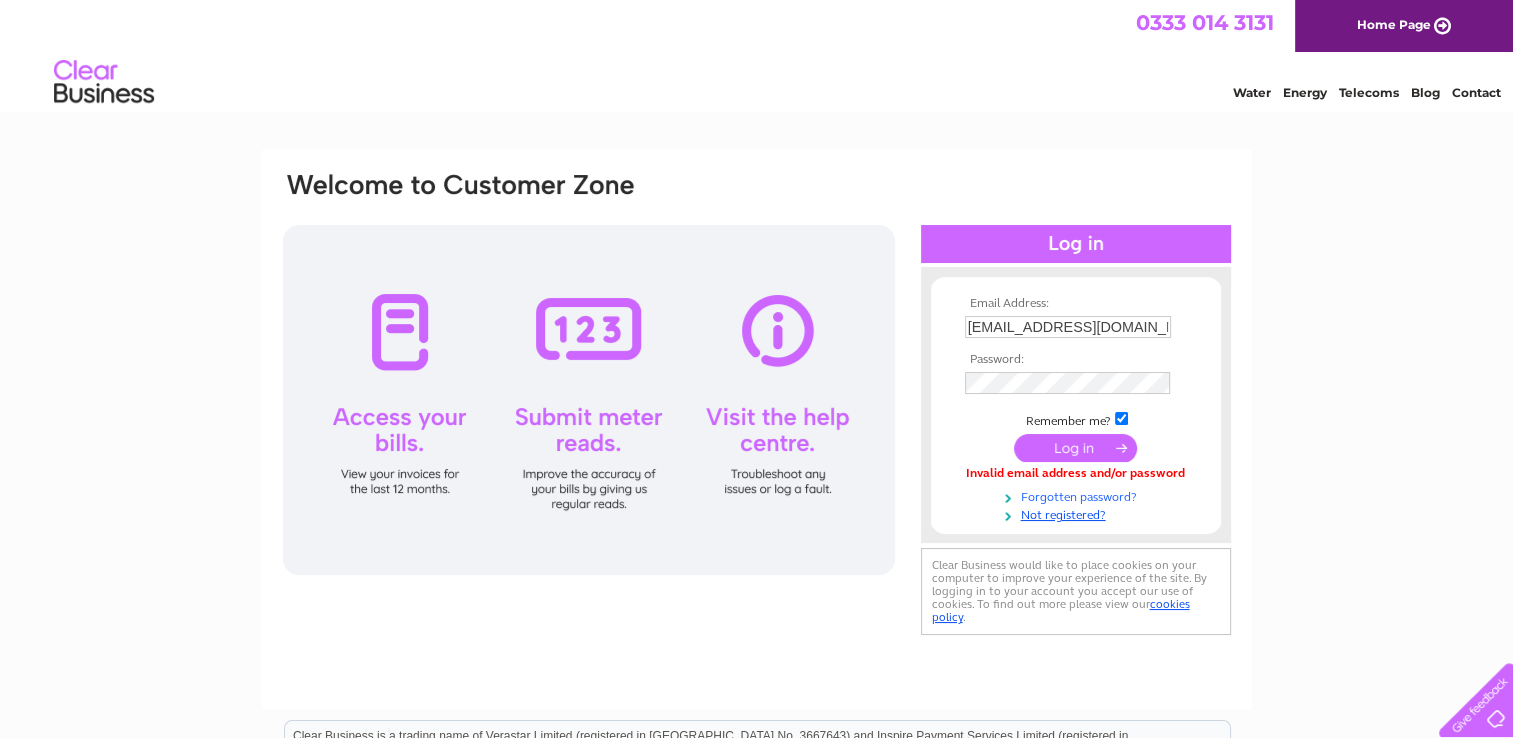 click on "Forgotten password?" at bounding box center (1078, 495) 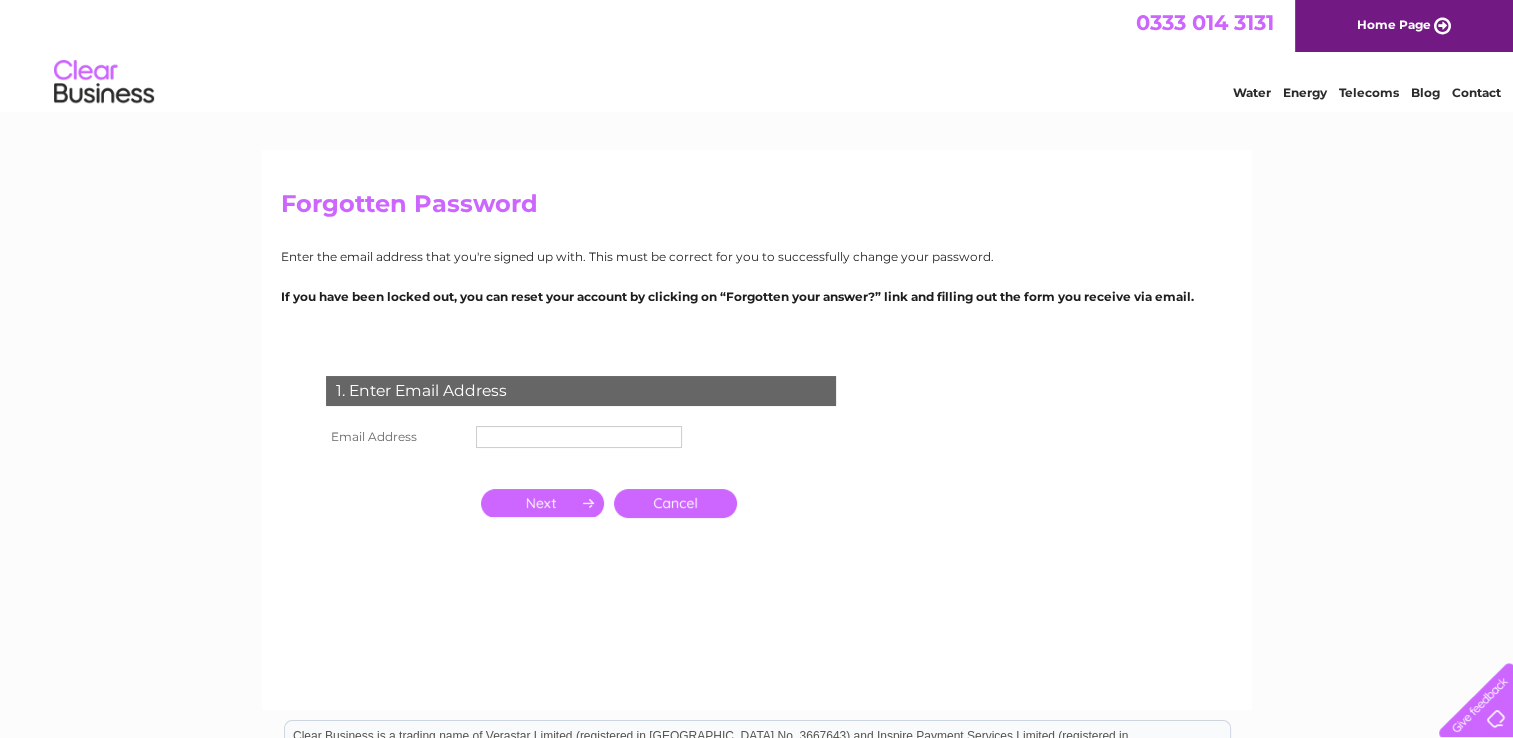 scroll, scrollTop: 0, scrollLeft: 0, axis: both 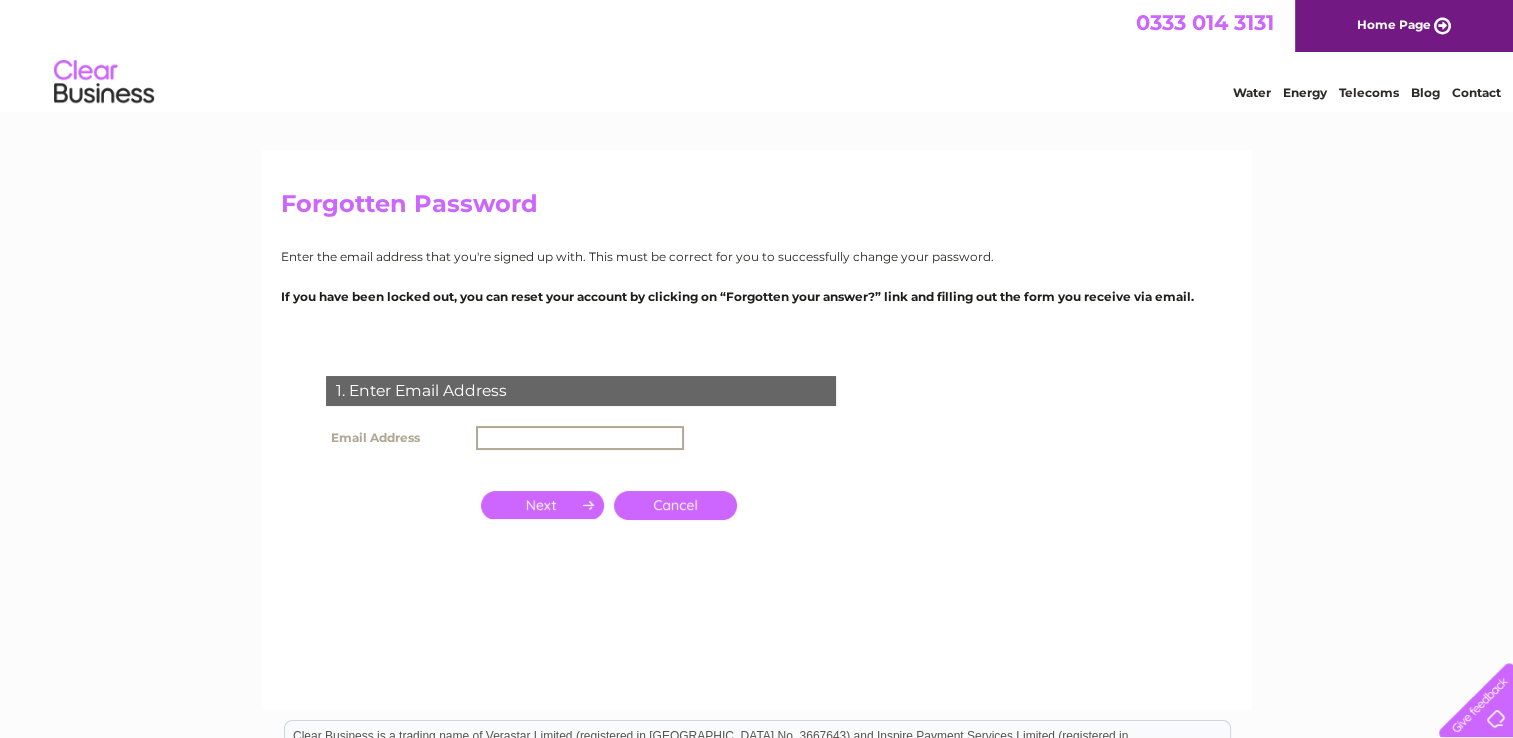 click at bounding box center (580, 438) 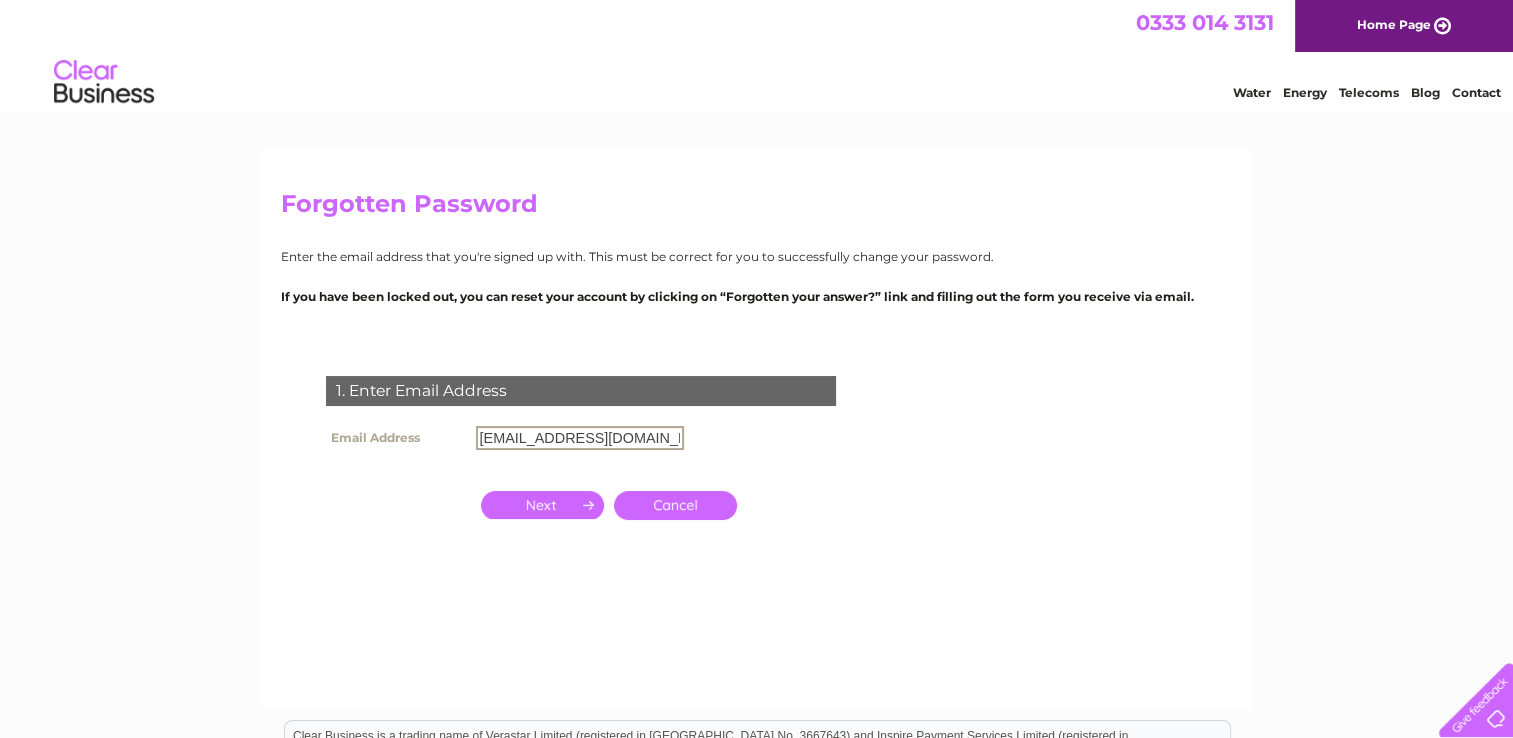 type on "[EMAIL_ADDRESS][DOMAIN_NAME]" 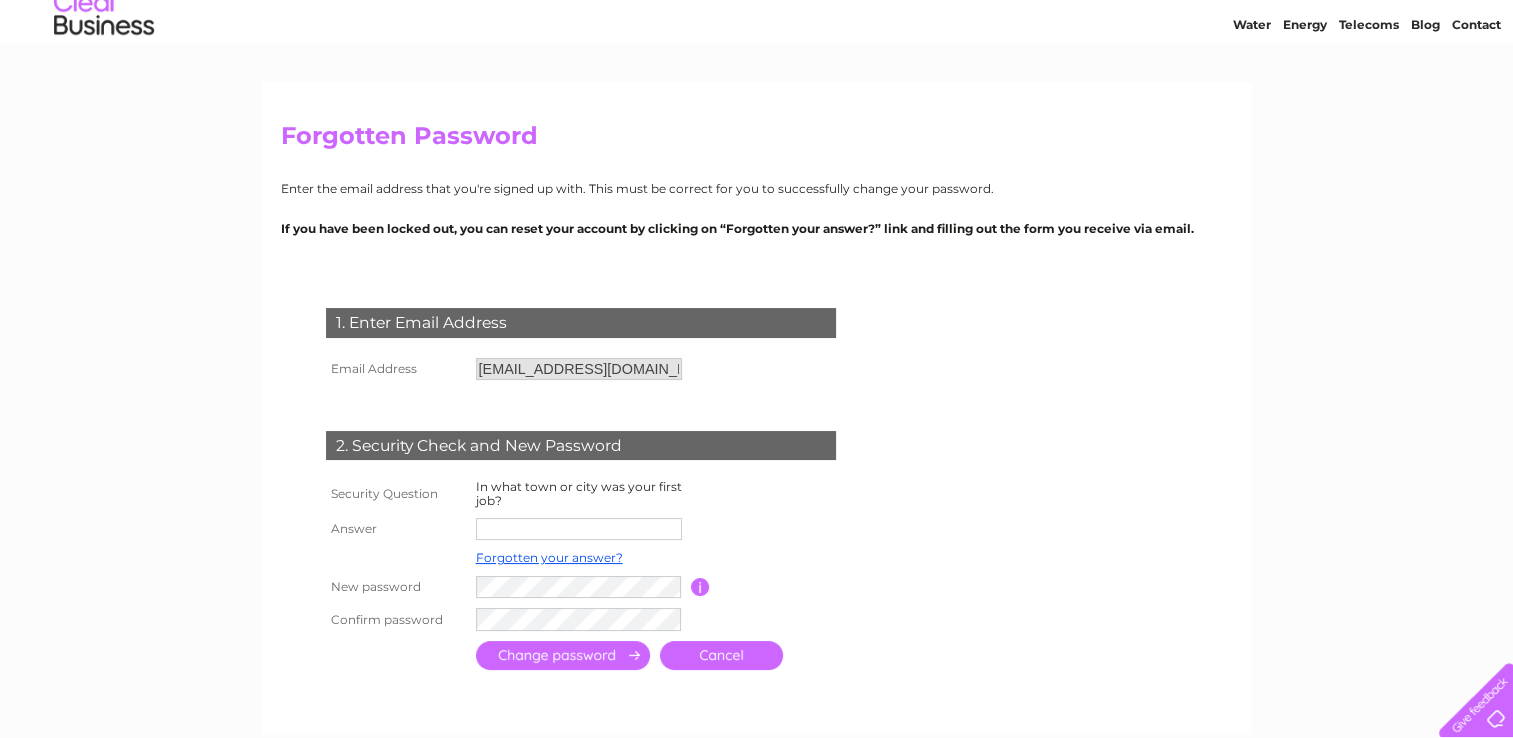 scroll, scrollTop: 200, scrollLeft: 0, axis: vertical 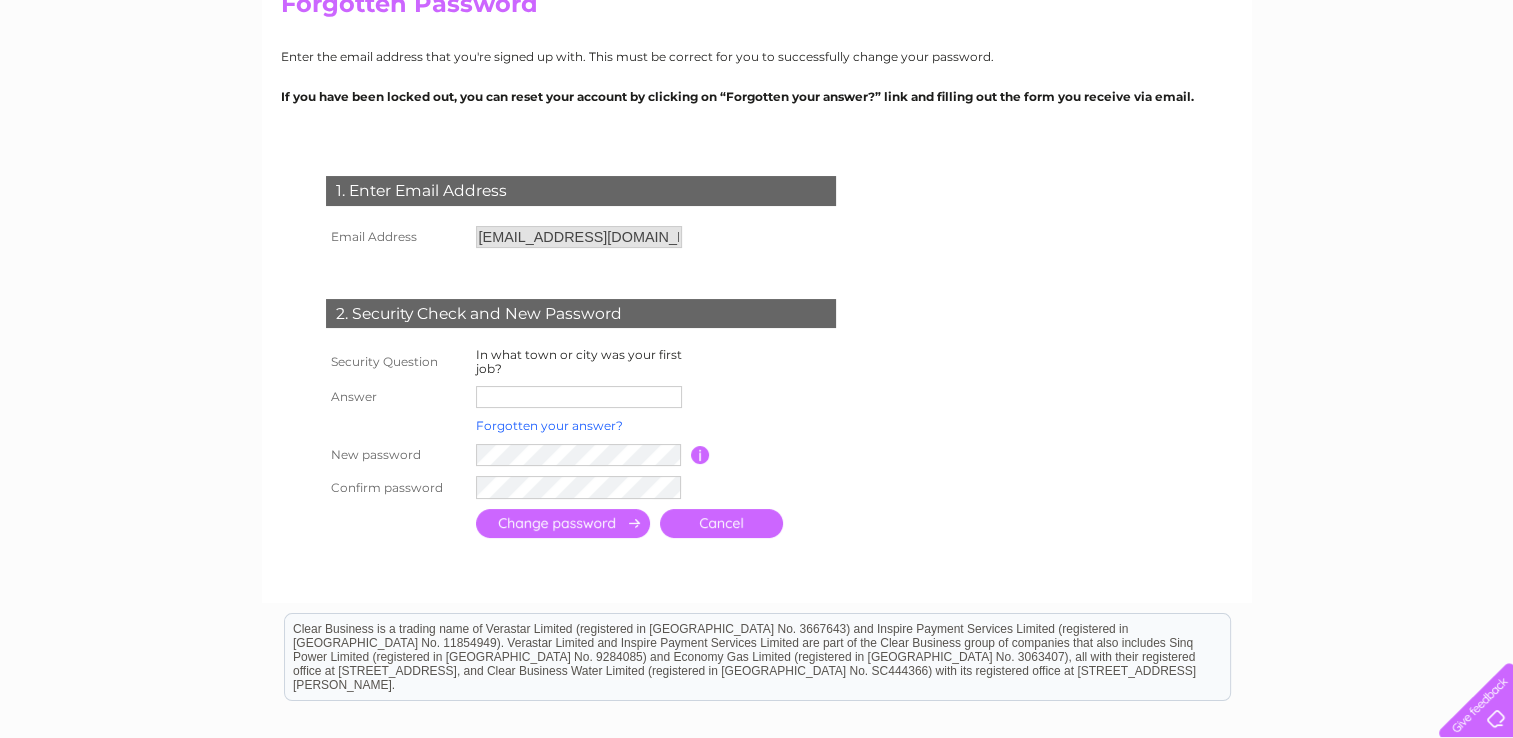 click on "Forgotten your answer?" at bounding box center [549, 425] 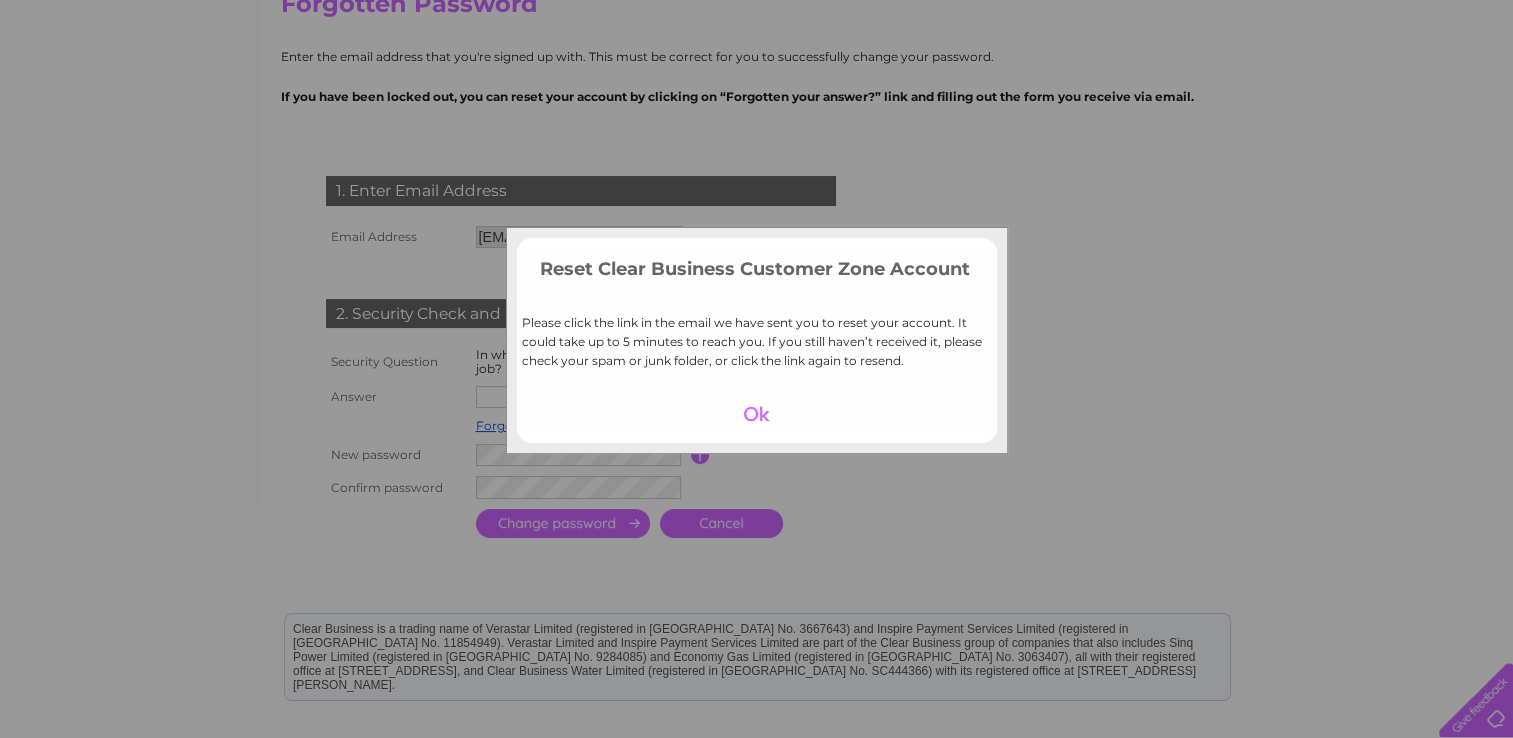click at bounding box center (756, 414) 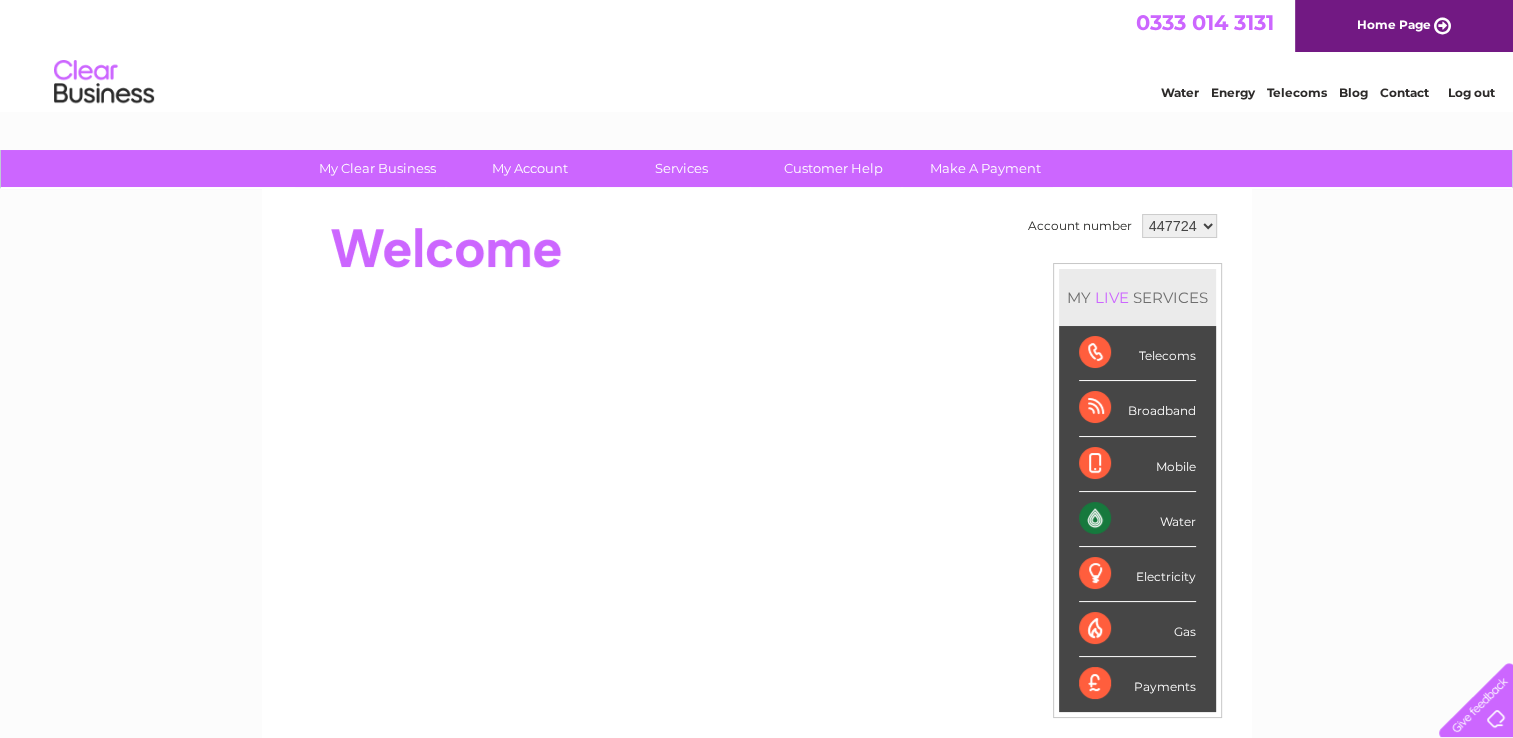 scroll, scrollTop: 0, scrollLeft: 0, axis: both 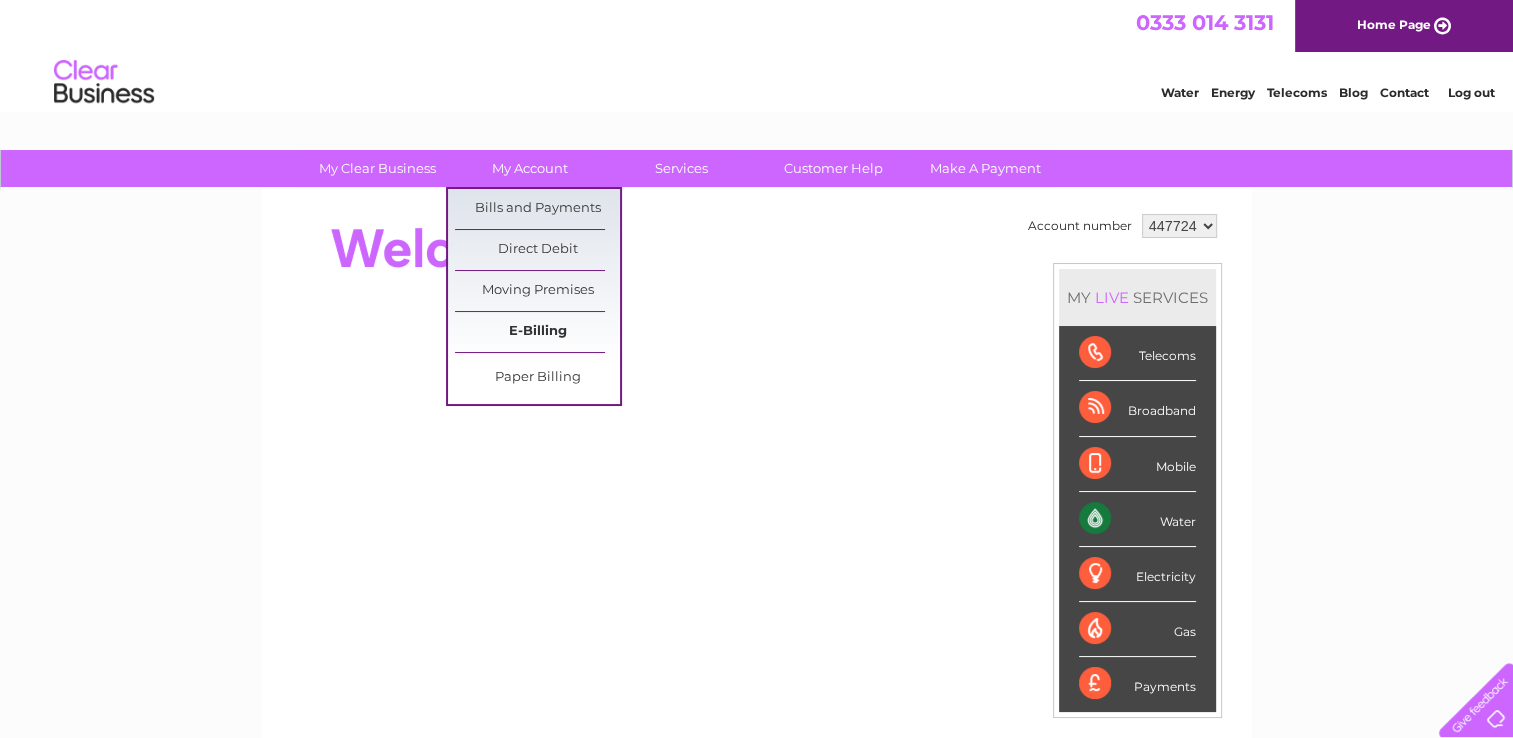 click on "E-Billing" at bounding box center [537, 332] 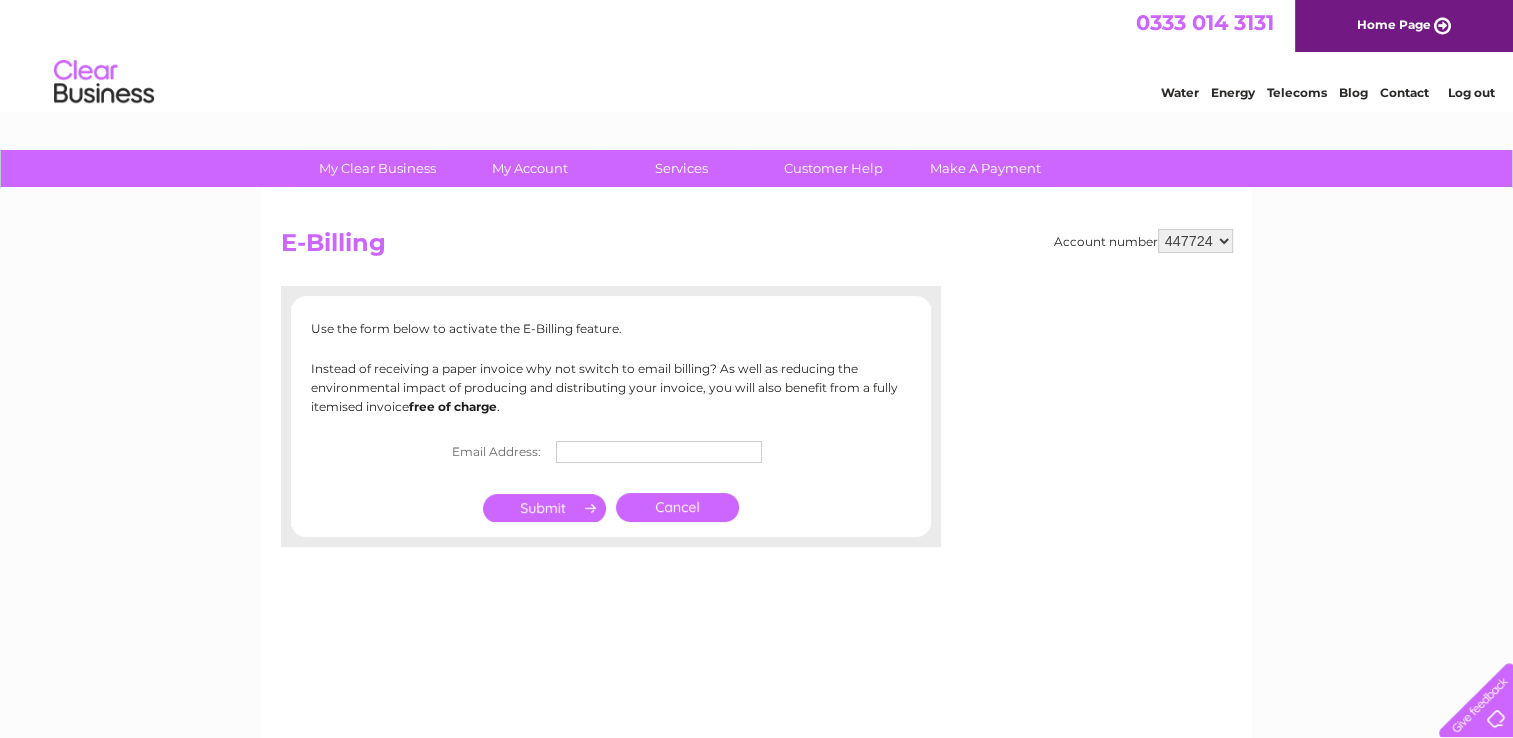 scroll, scrollTop: 0, scrollLeft: 0, axis: both 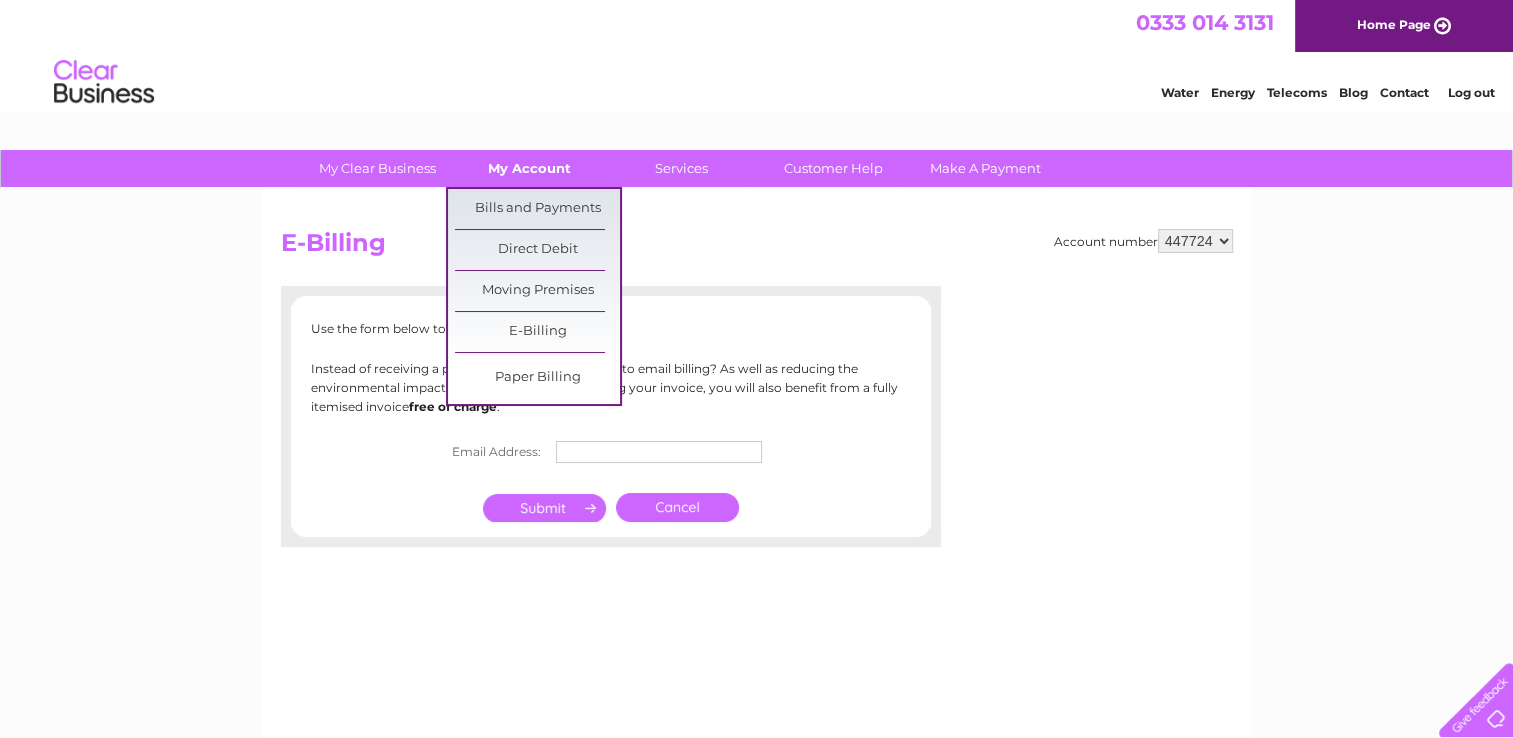 click on "My Account" at bounding box center (529, 168) 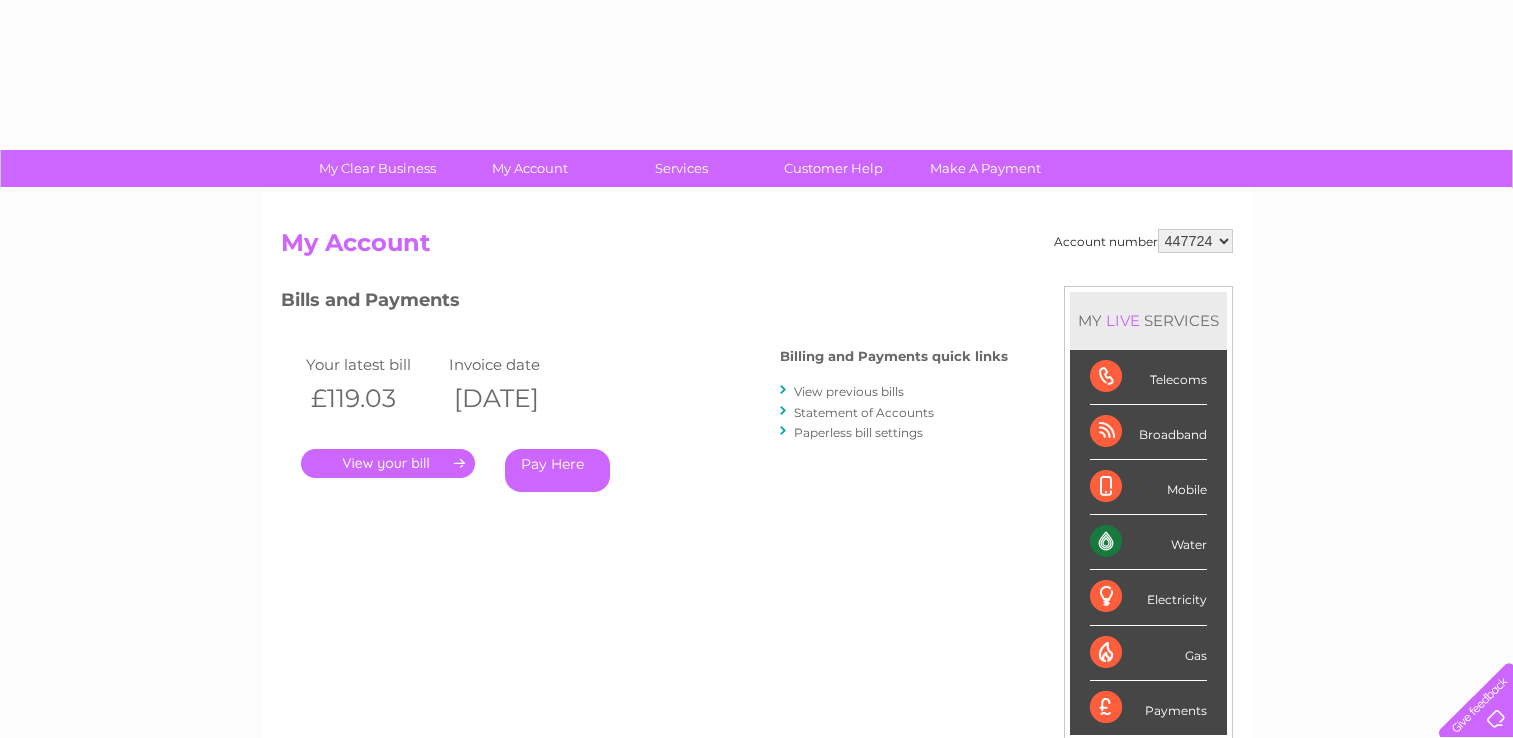 scroll, scrollTop: 0, scrollLeft: 0, axis: both 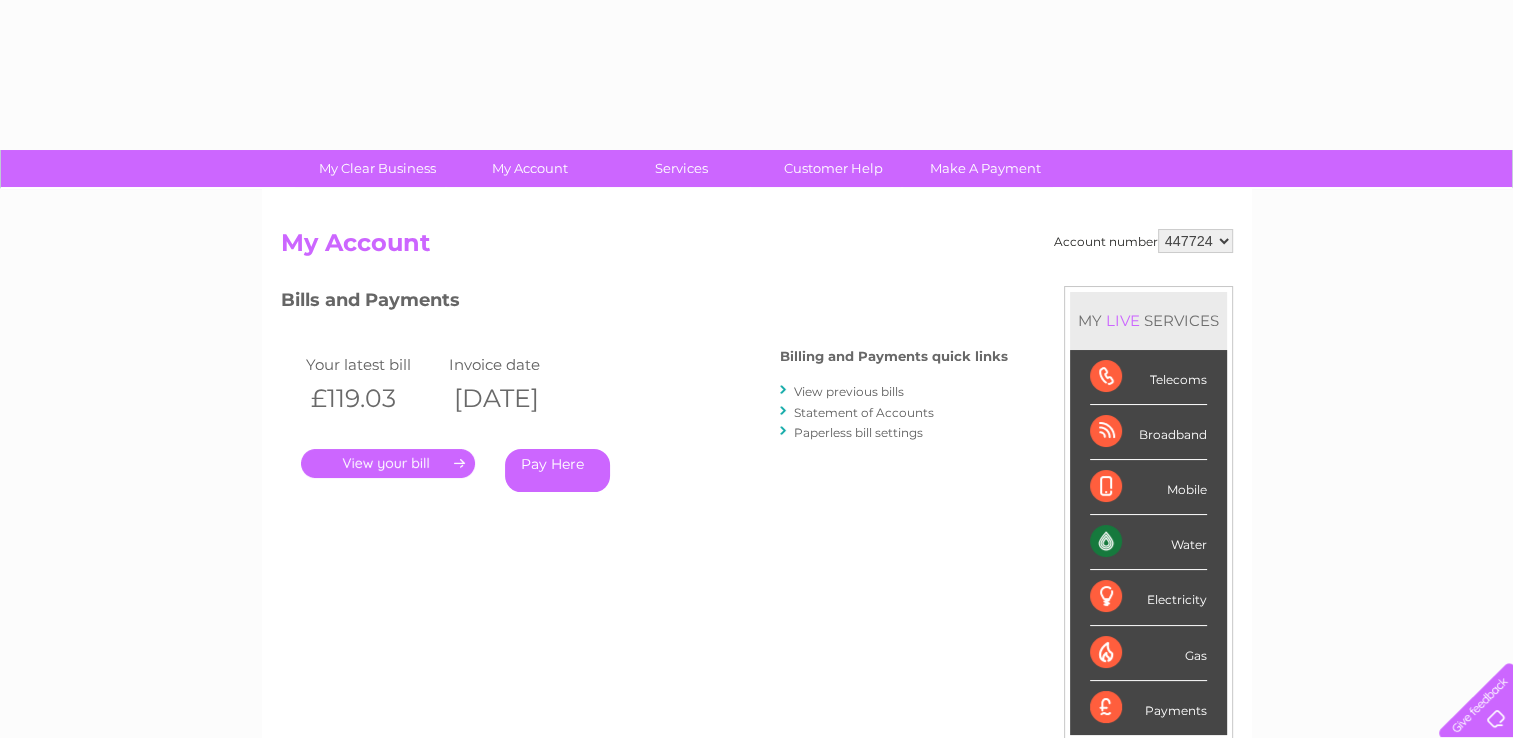 click on "Invoice date" at bounding box center (516, 364) 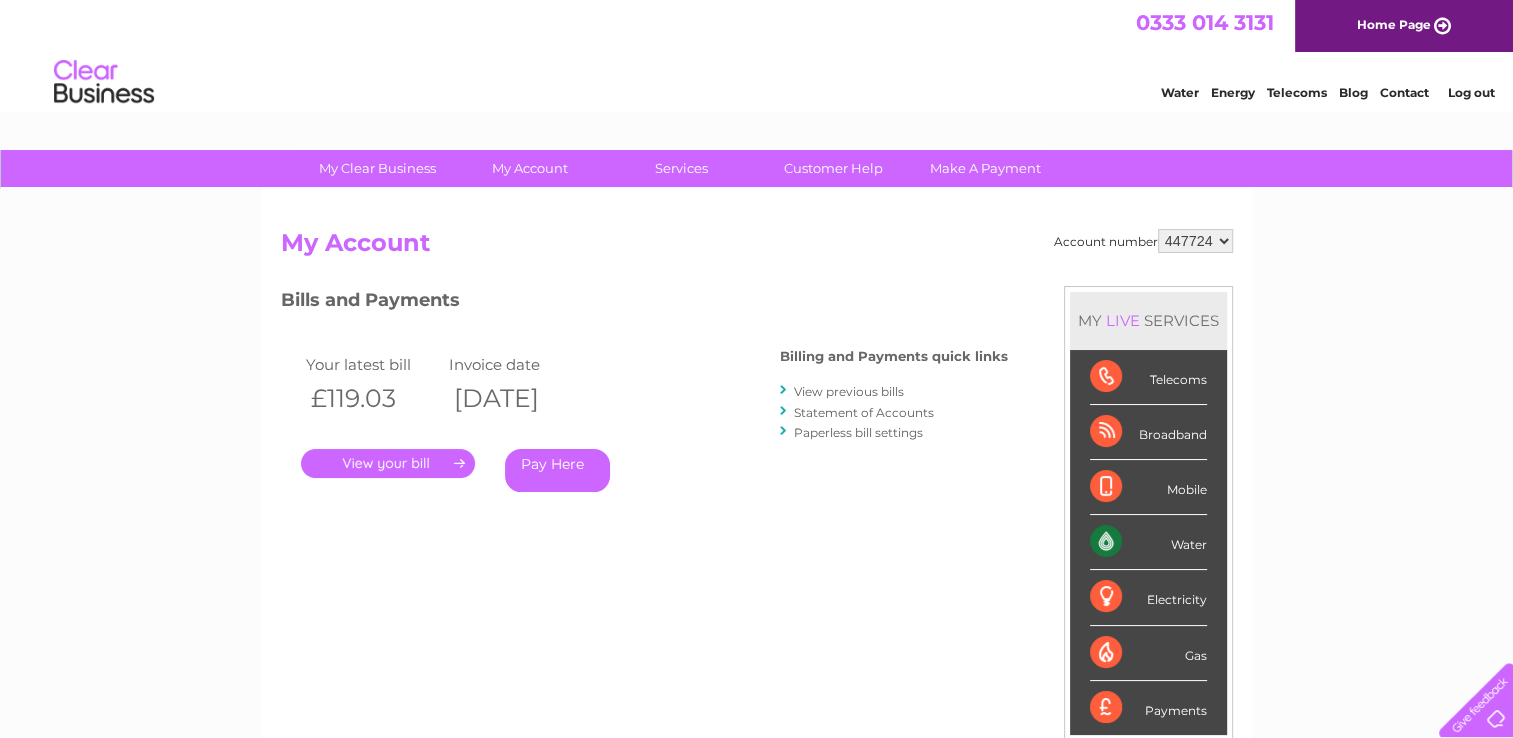 scroll, scrollTop: 0, scrollLeft: 0, axis: both 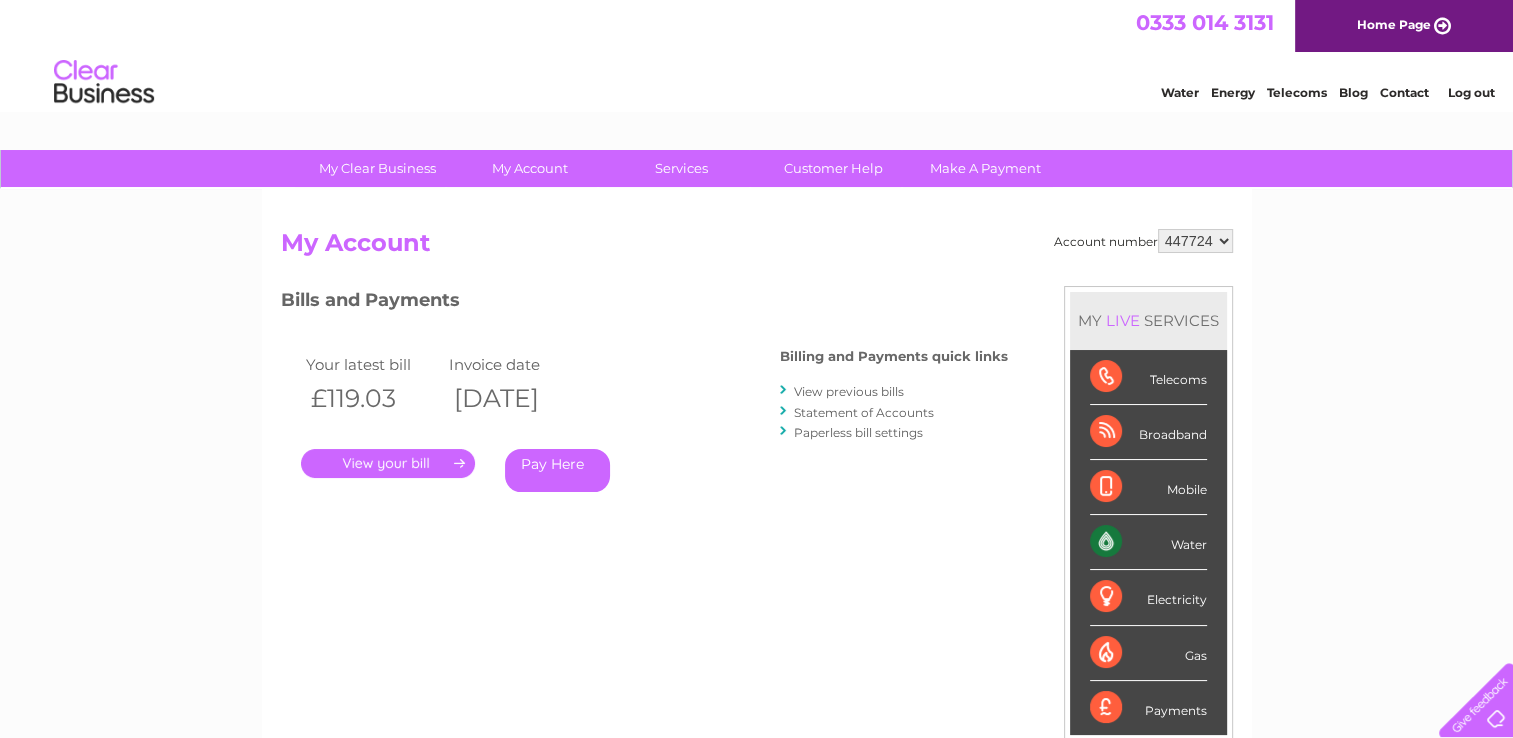 click on "." at bounding box center [388, 463] 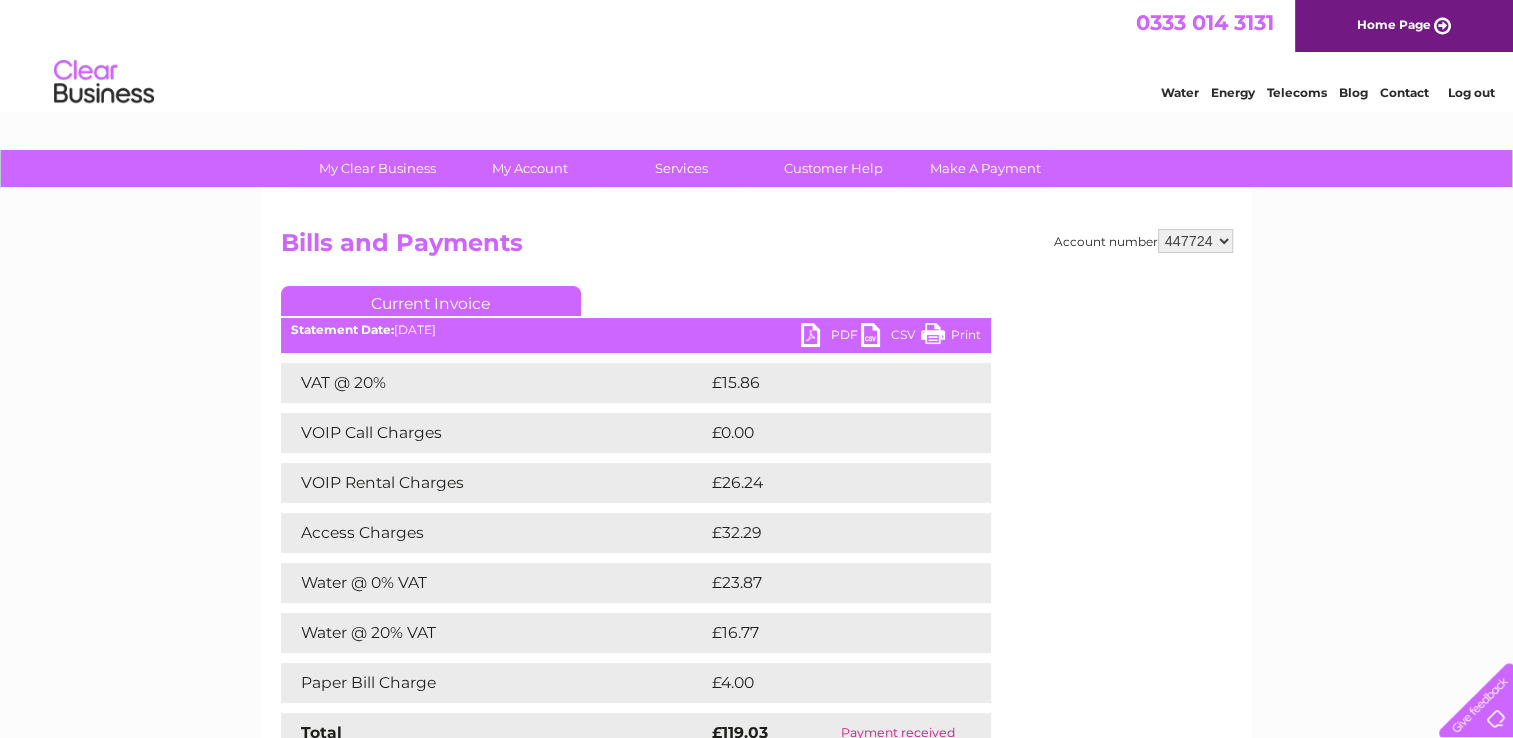 scroll, scrollTop: 0, scrollLeft: 0, axis: both 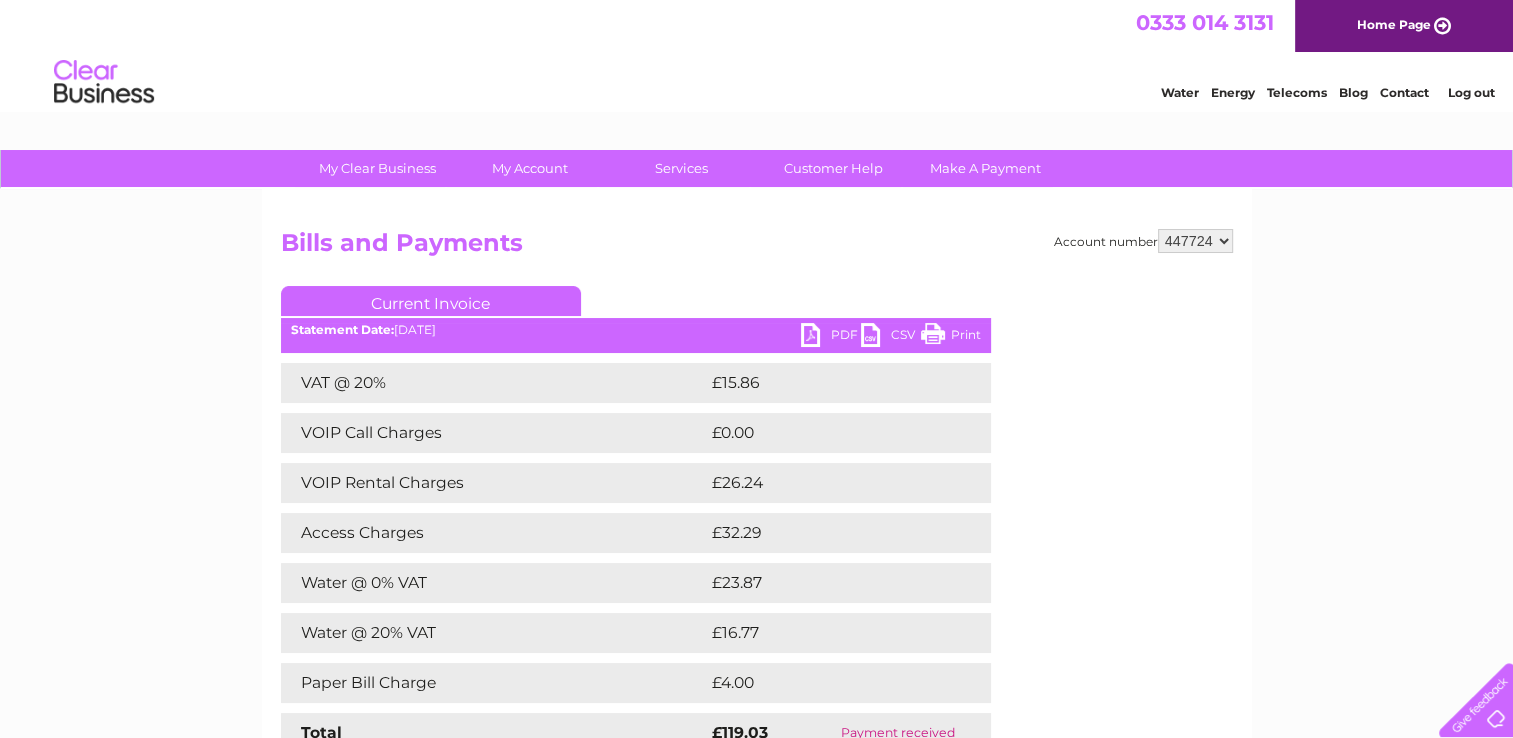 click on "PDF" at bounding box center (831, 337) 